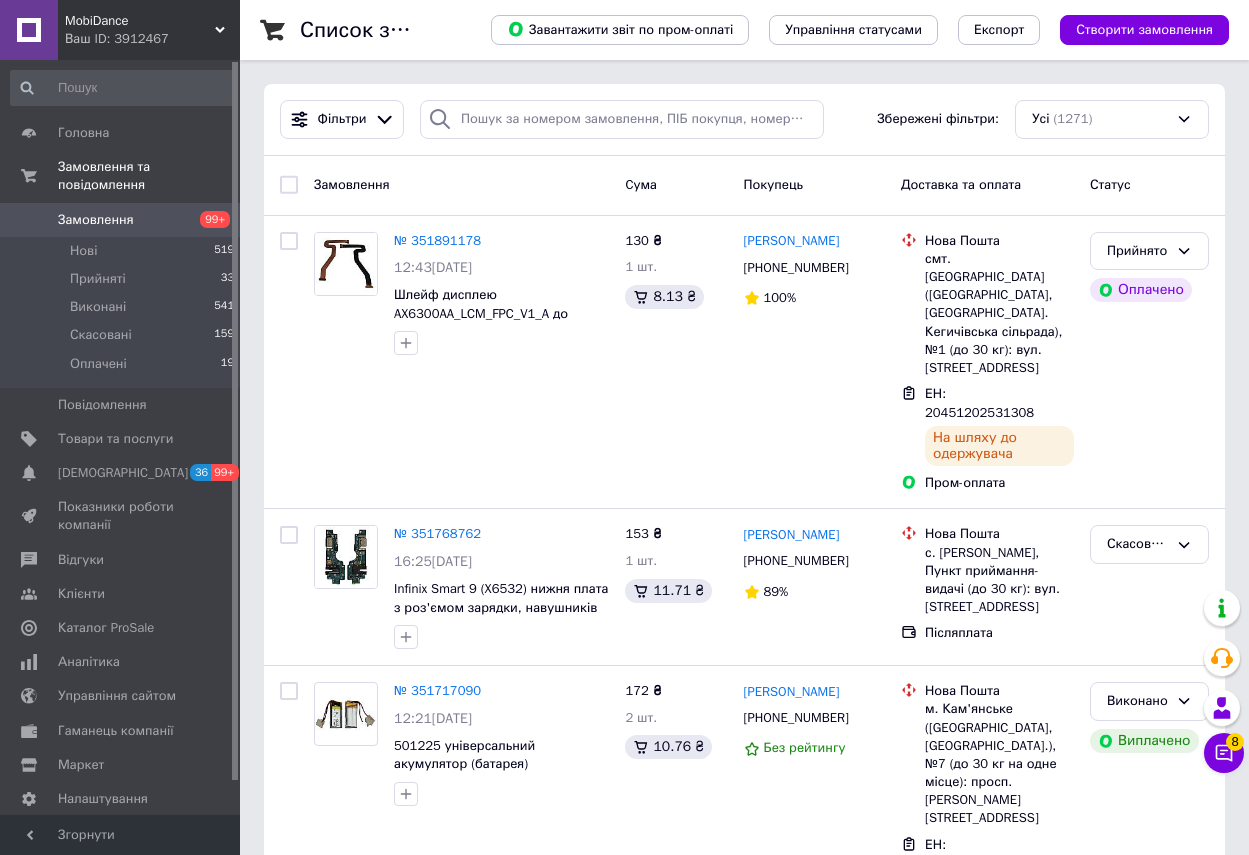scroll, scrollTop: 0, scrollLeft: 0, axis: both 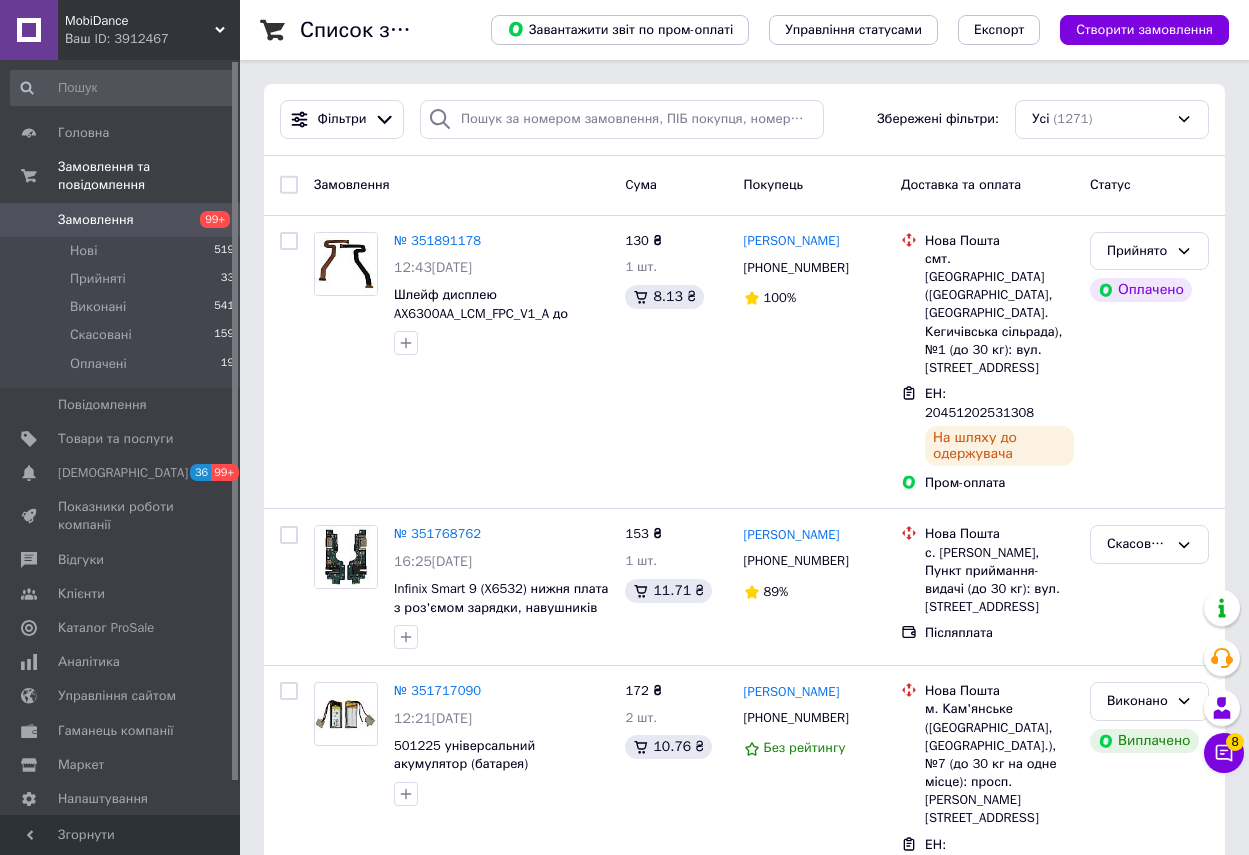 click on "Замовлення" at bounding box center [96, 220] 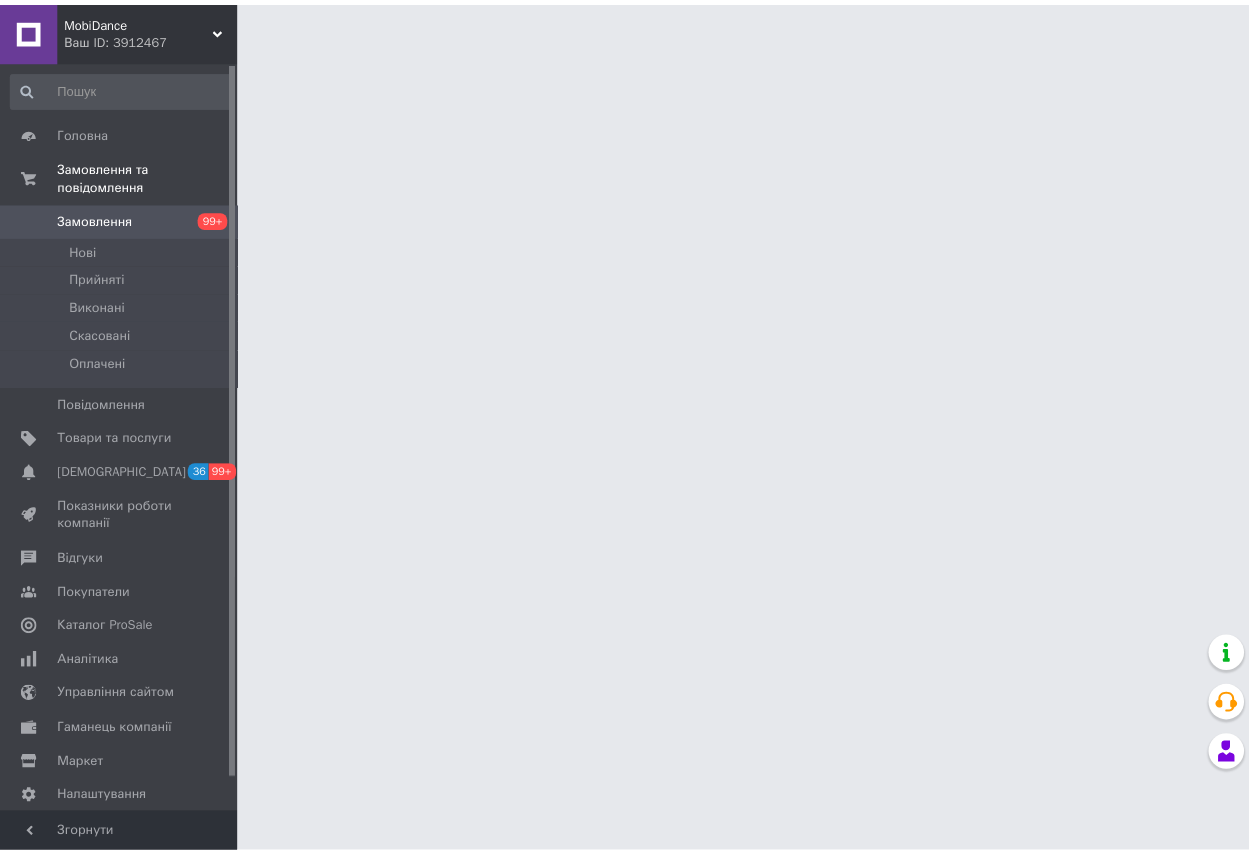 scroll, scrollTop: 0, scrollLeft: 0, axis: both 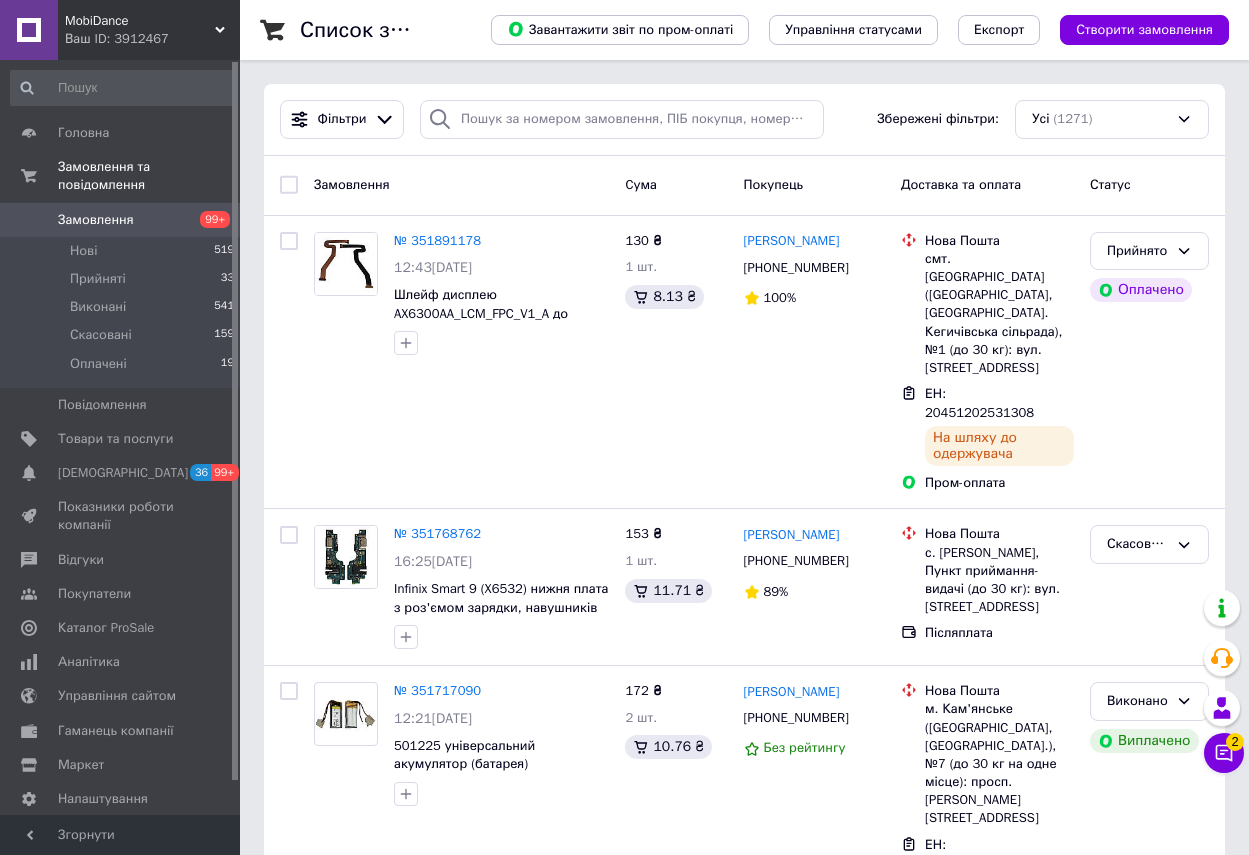 click on "Ваш ID: 3912467" at bounding box center (152, 39) 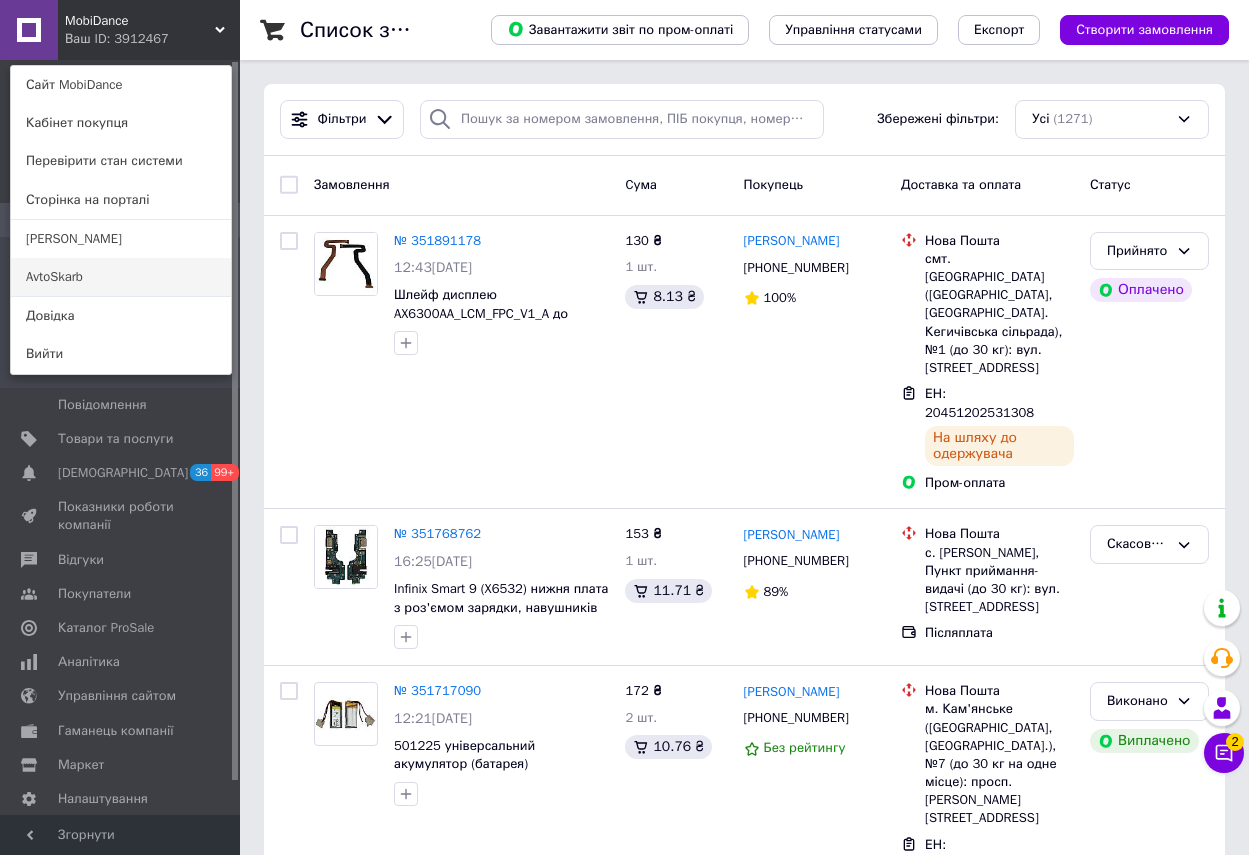 click on "AvtoSkarb" at bounding box center (121, 277) 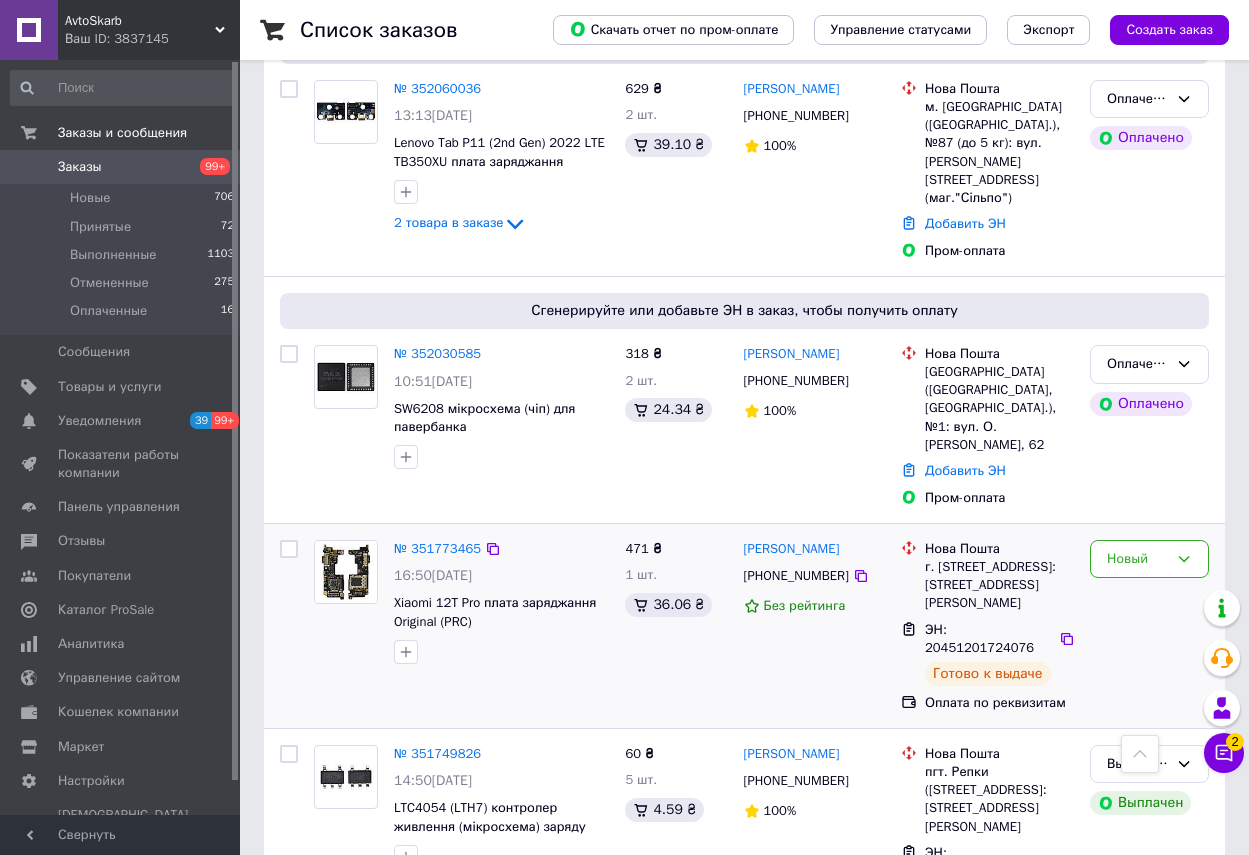 scroll, scrollTop: 700, scrollLeft: 0, axis: vertical 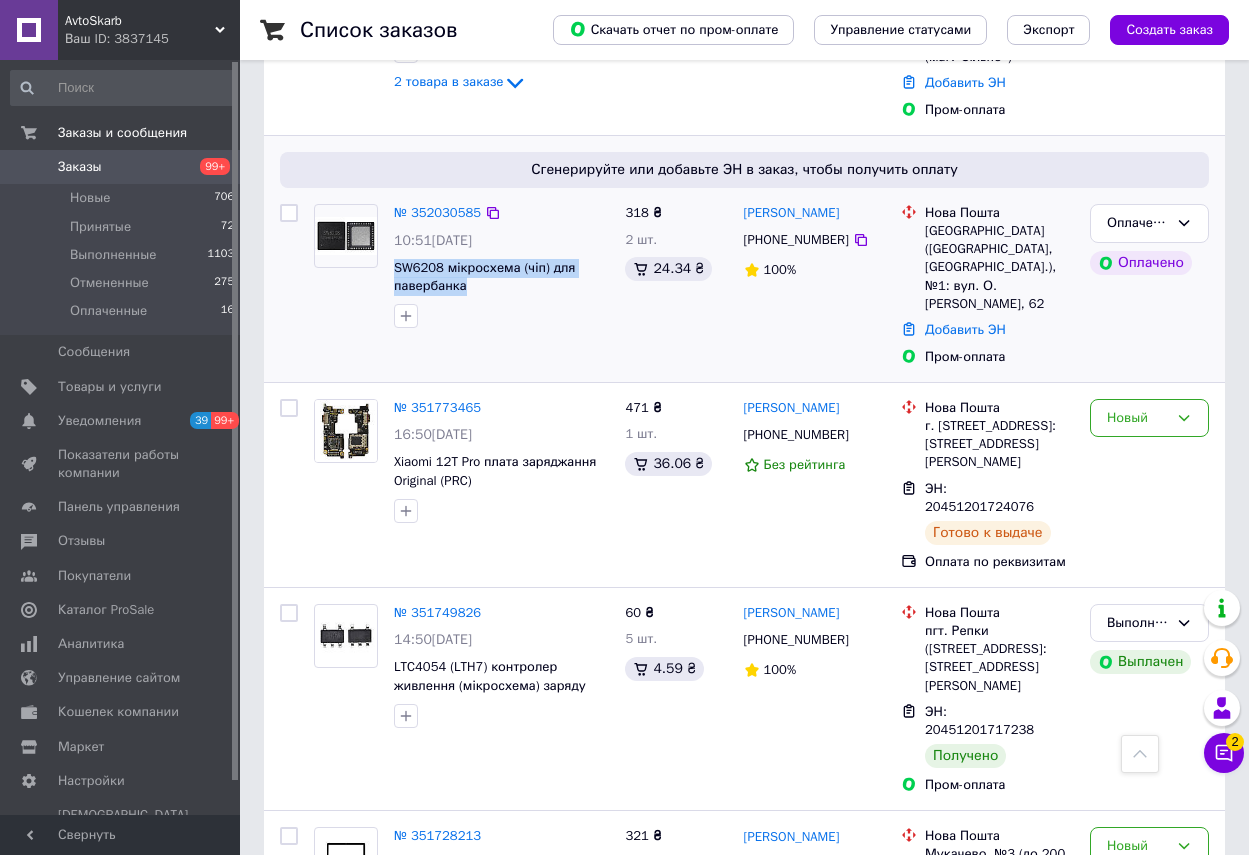 drag, startPoint x: 387, startPoint y: 218, endPoint x: 517, endPoint y: 246, distance: 132.9812 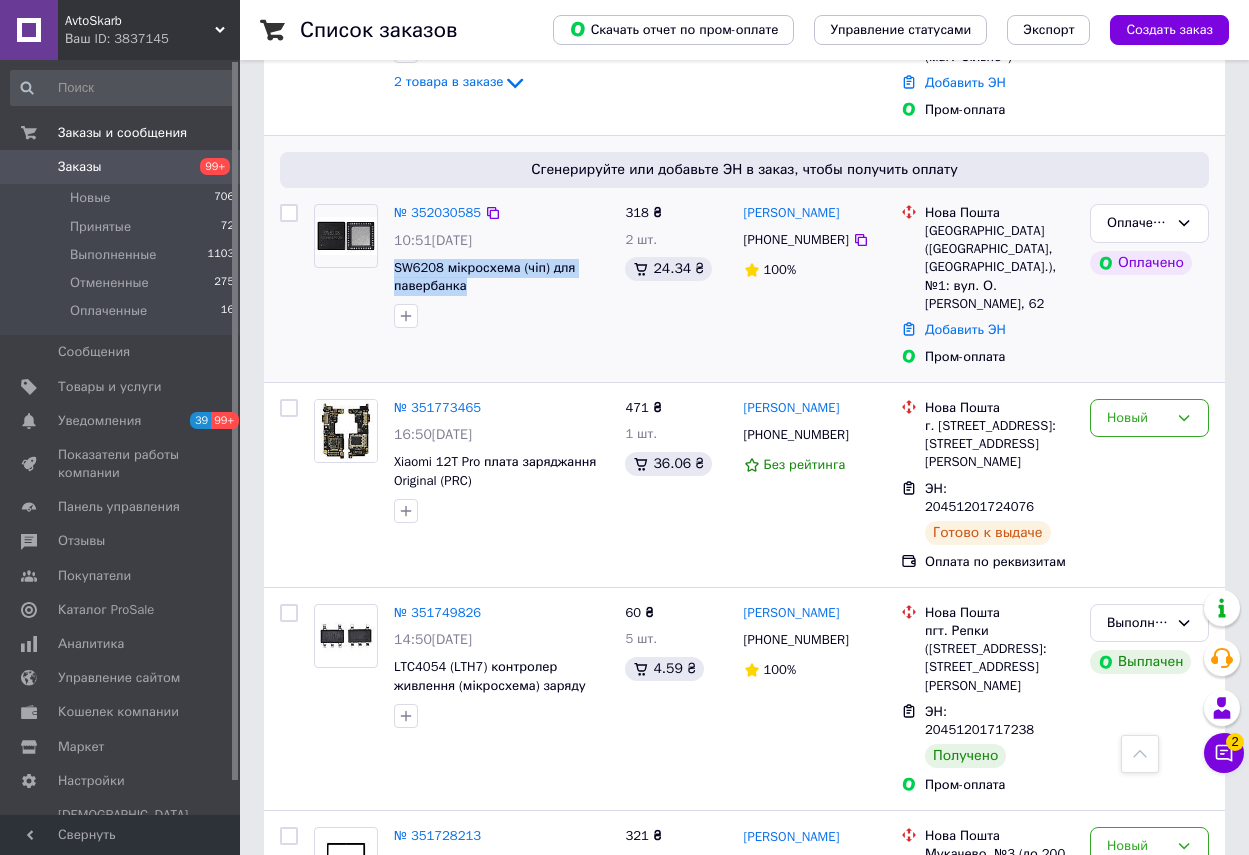click on "№ 352030585 10:51[DATE] SW6208 мікросхема (чіп) для павербанка" at bounding box center (501, 266) 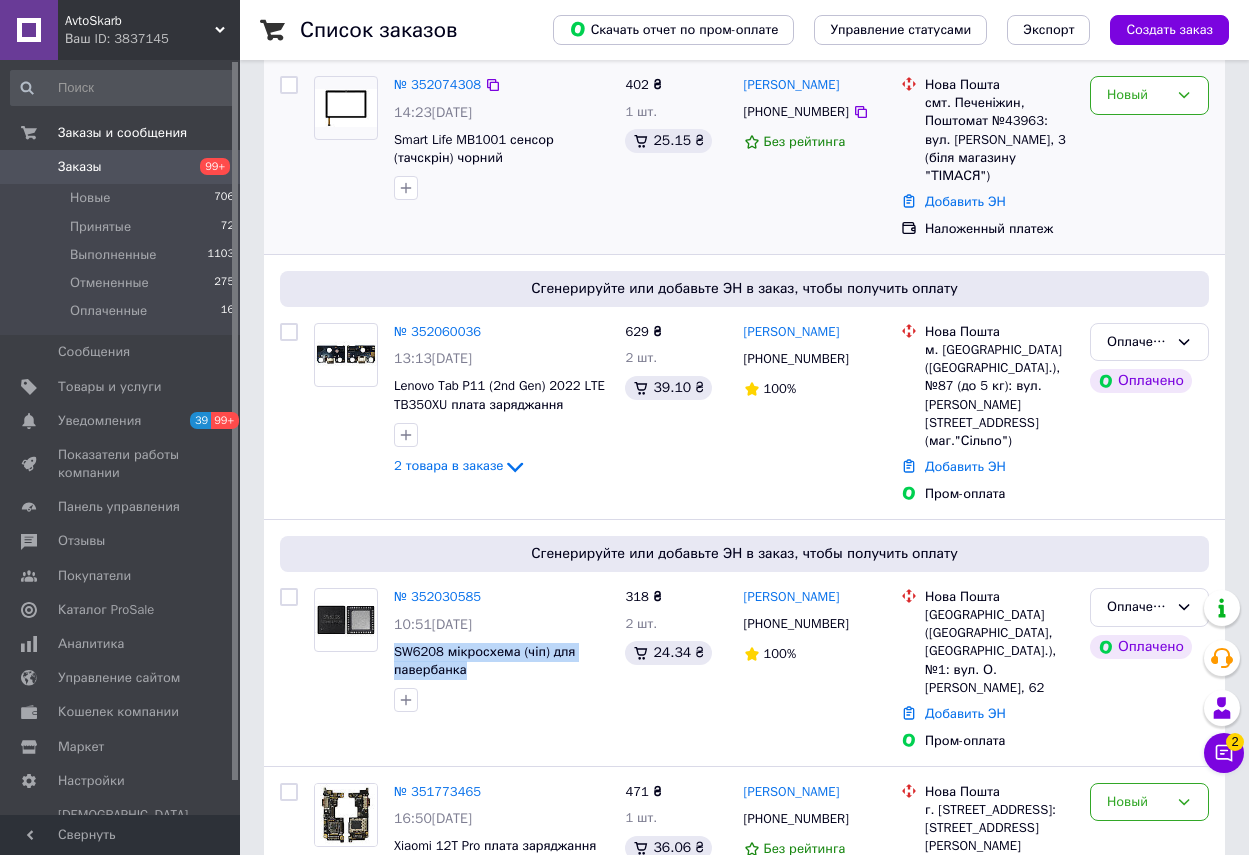 scroll, scrollTop: 500, scrollLeft: 0, axis: vertical 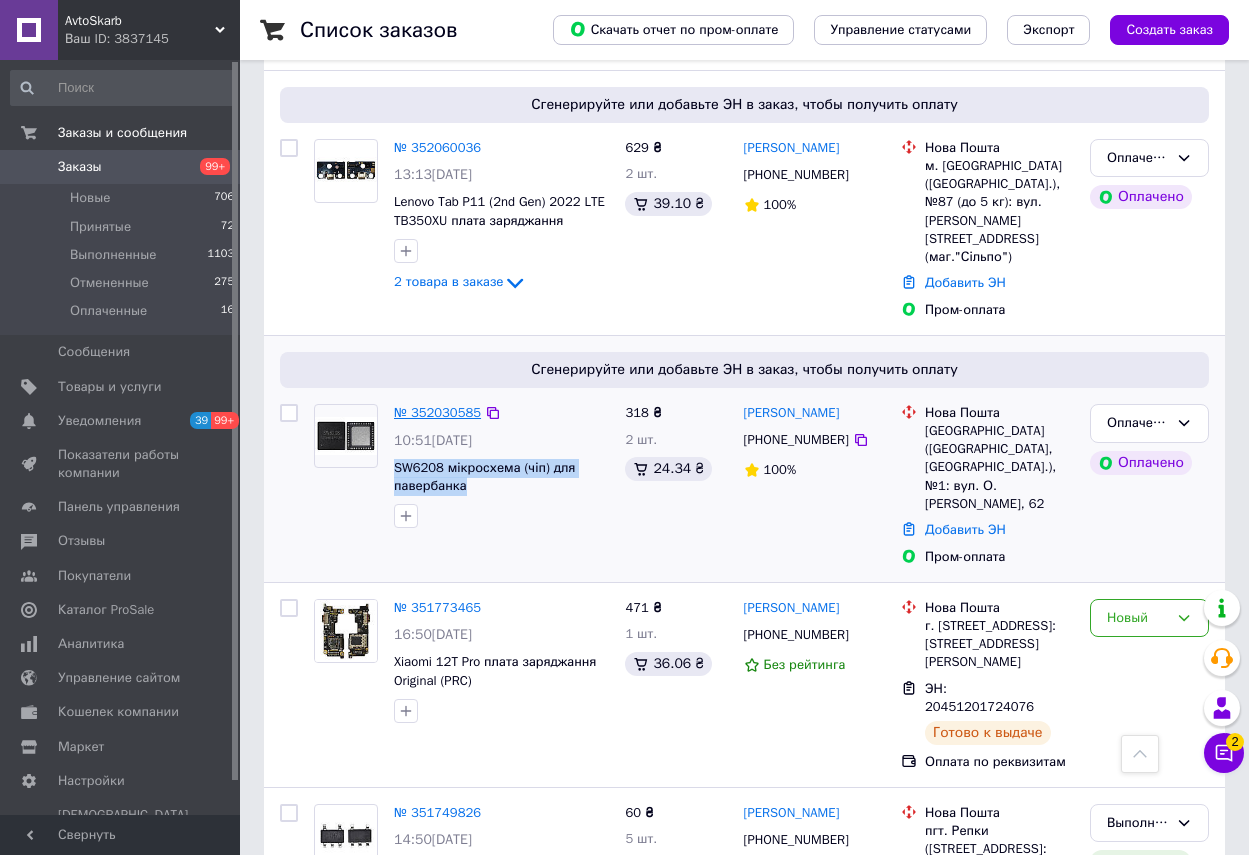 click on "№ 352030585" at bounding box center [437, 412] 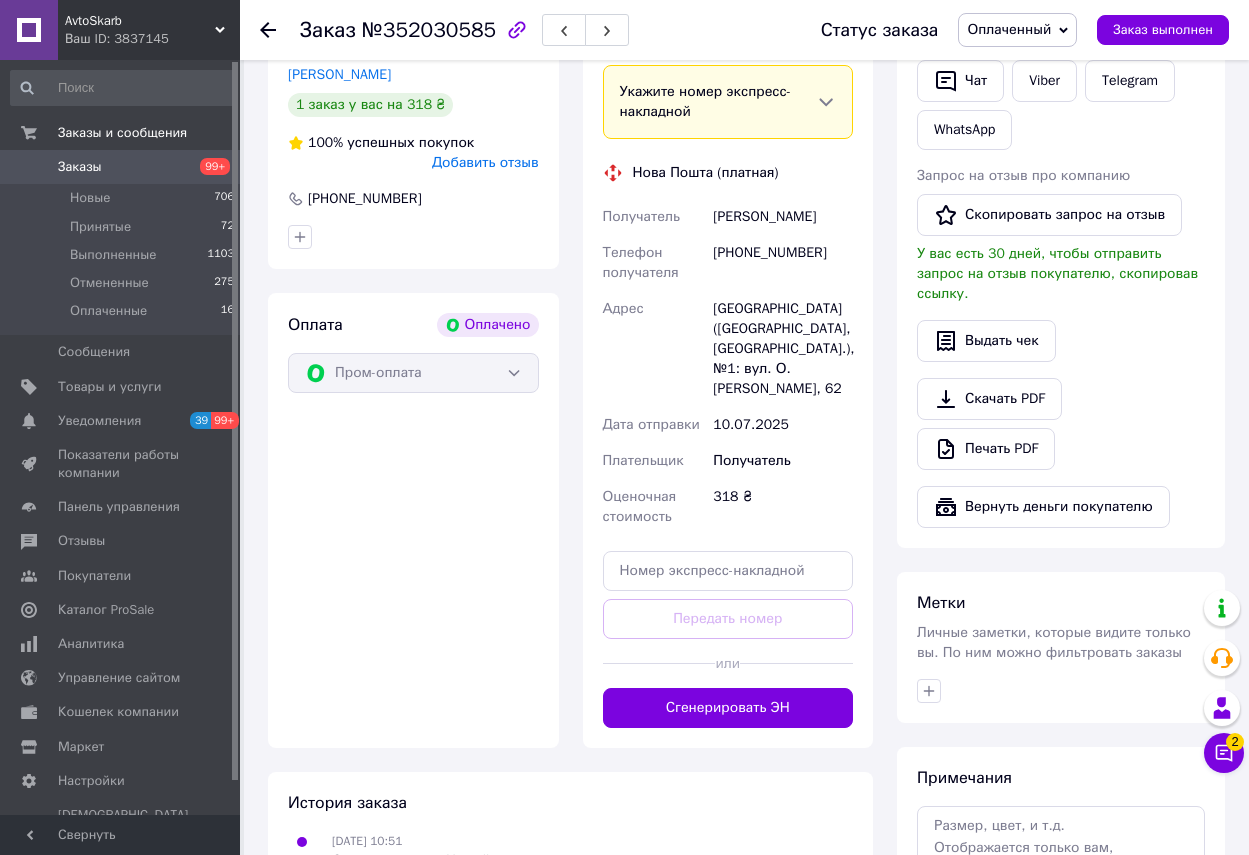 scroll, scrollTop: 664, scrollLeft: 0, axis: vertical 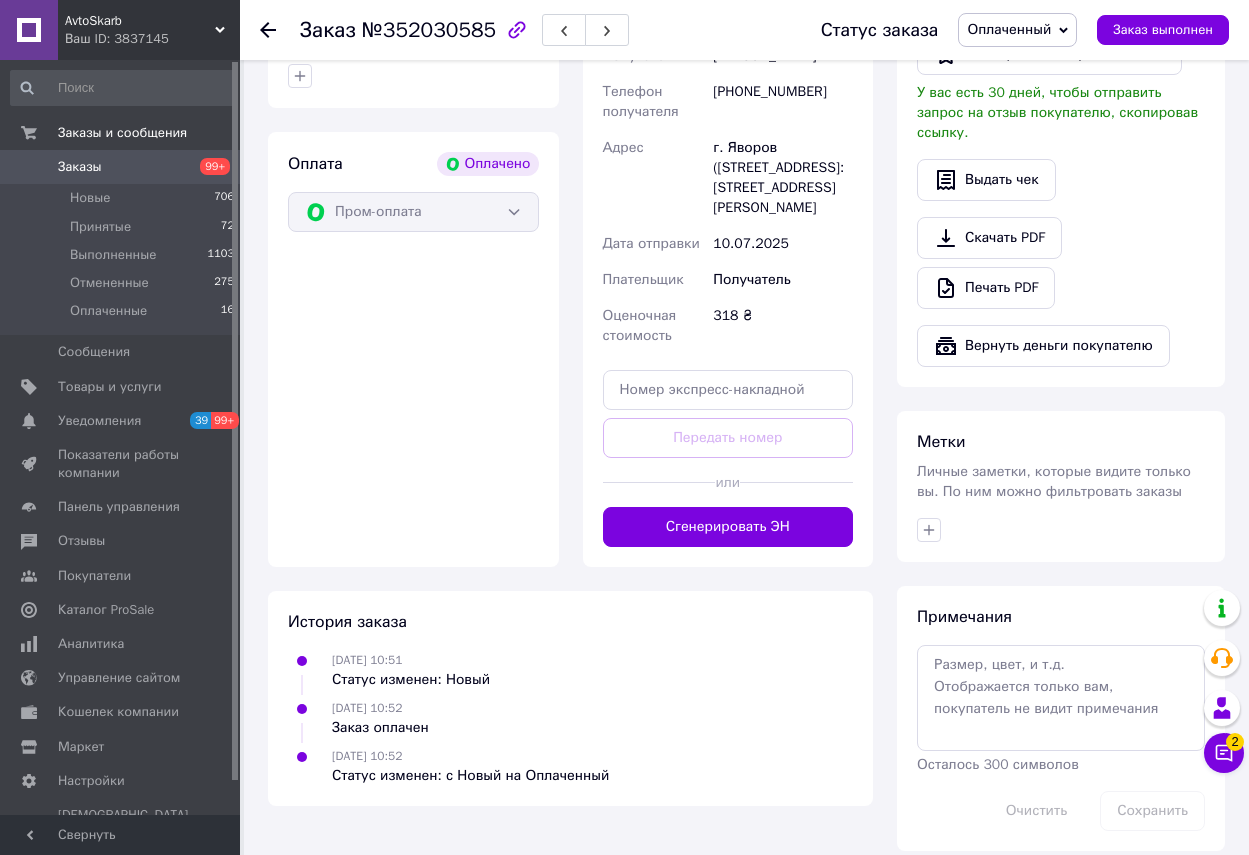 click on "Сгенерировать ЭН" at bounding box center (728, 527) 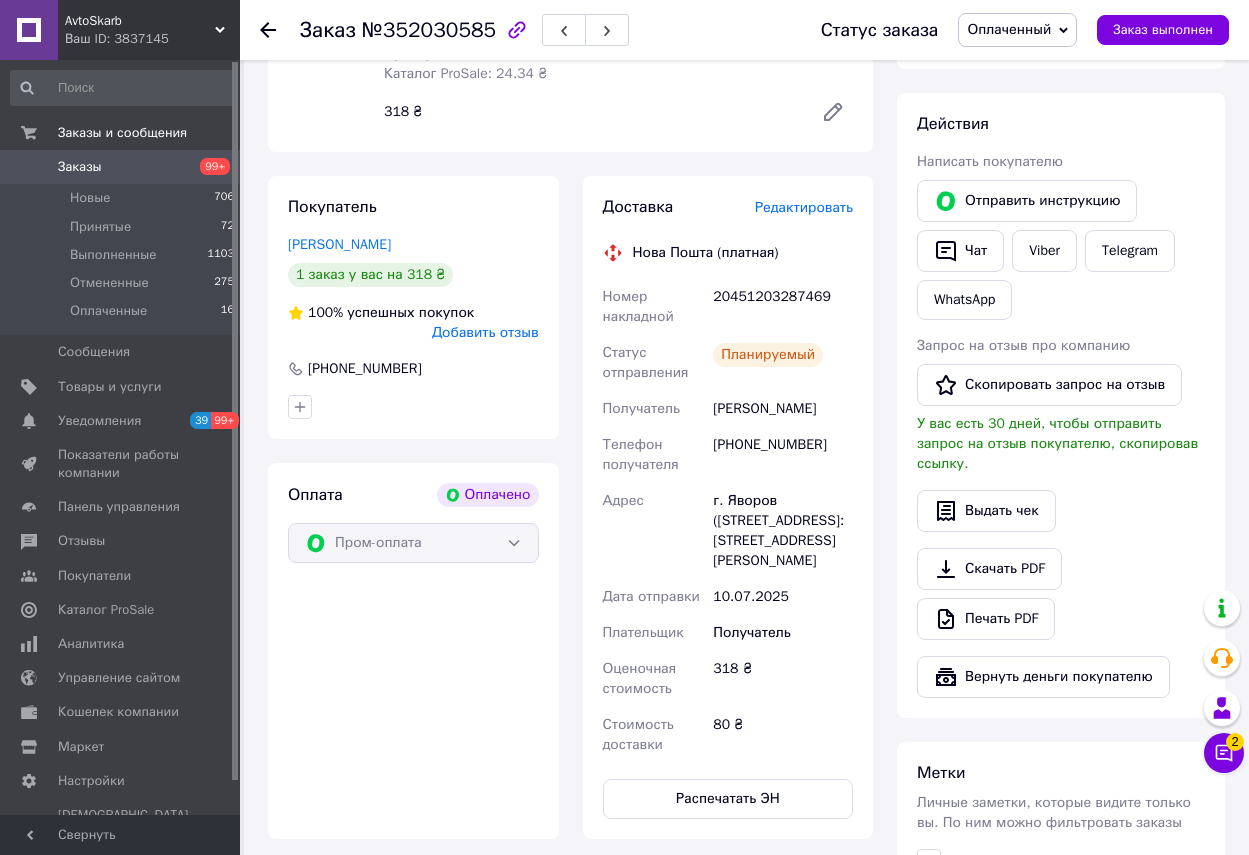 scroll, scrollTop: 164, scrollLeft: 0, axis: vertical 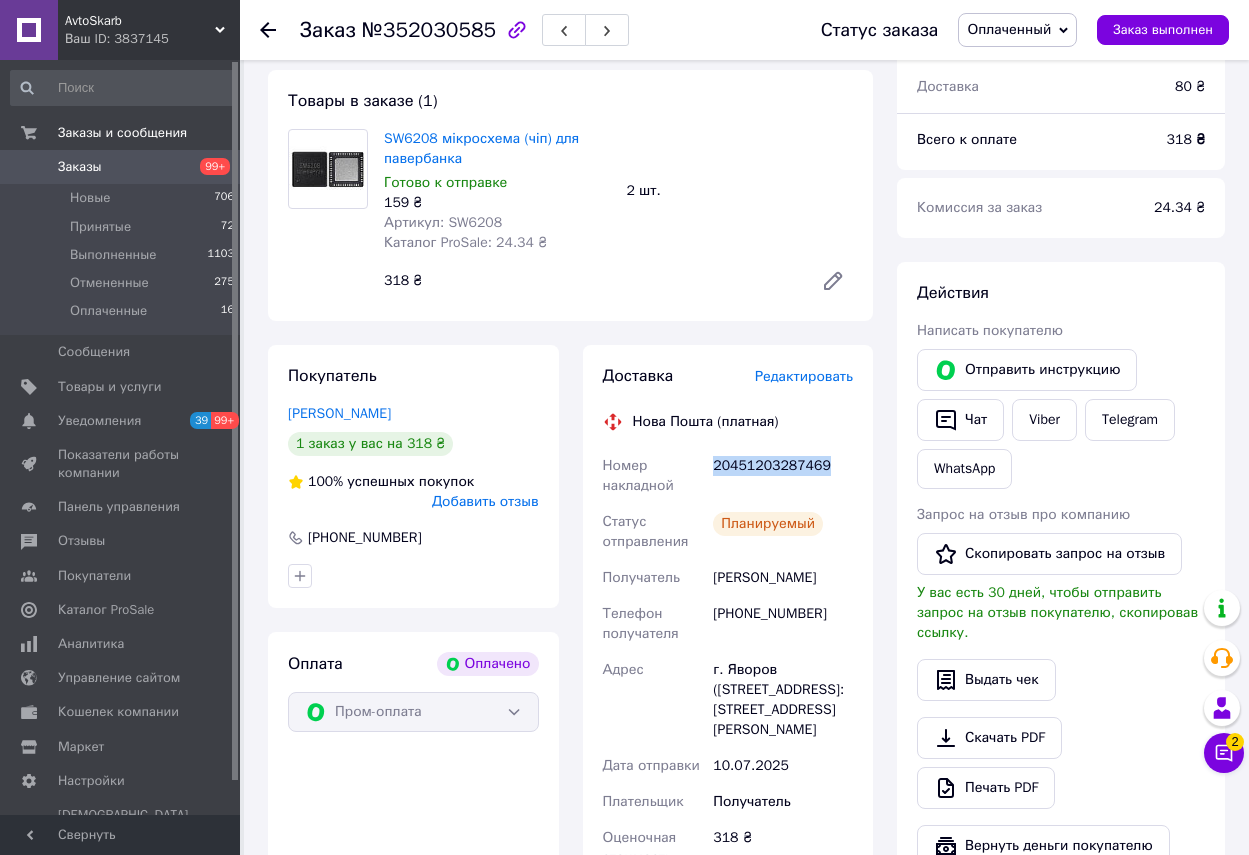 drag, startPoint x: 825, startPoint y: 464, endPoint x: 713, endPoint y: 467, distance: 112.04017 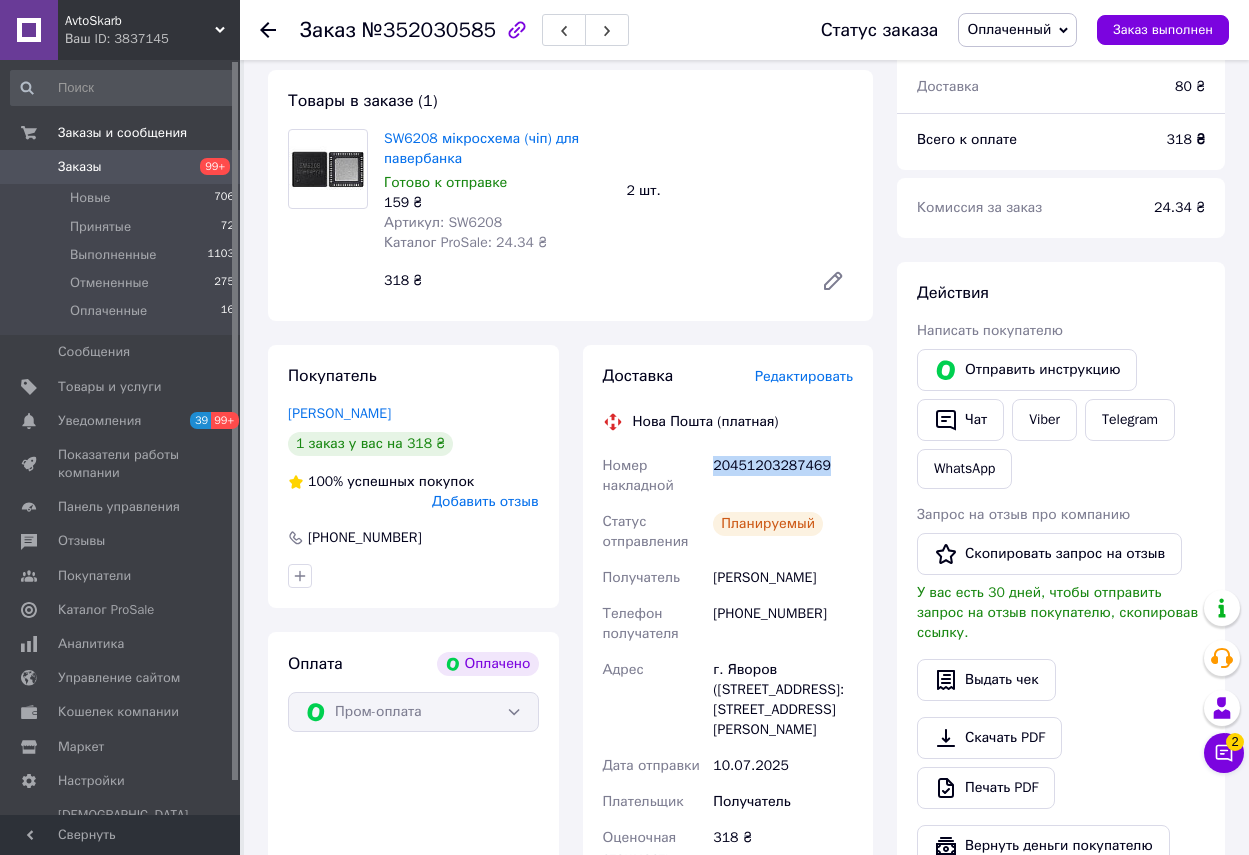 click on "20451203287469" at bounding box center [783, 476] 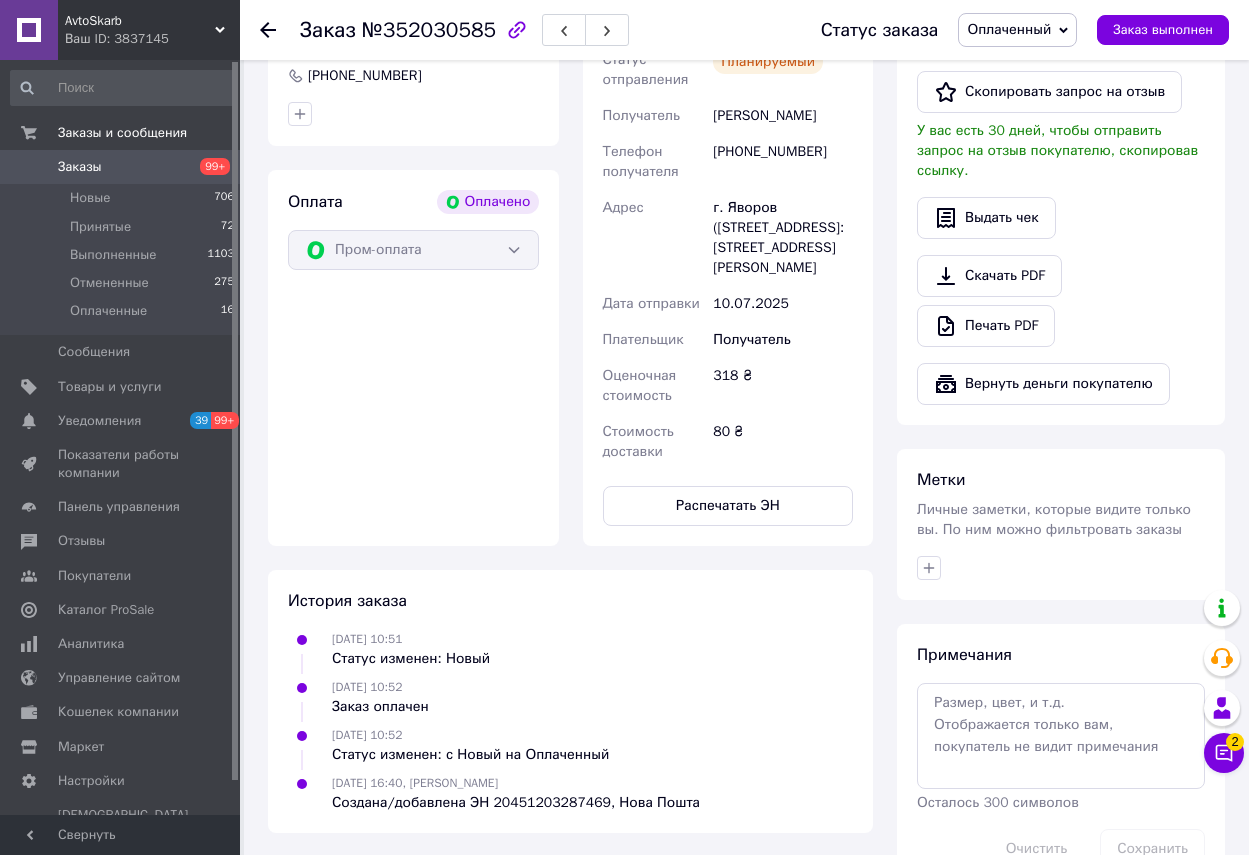scroll, scrollTop: 664, scrollLeft: 0, axis: vertical 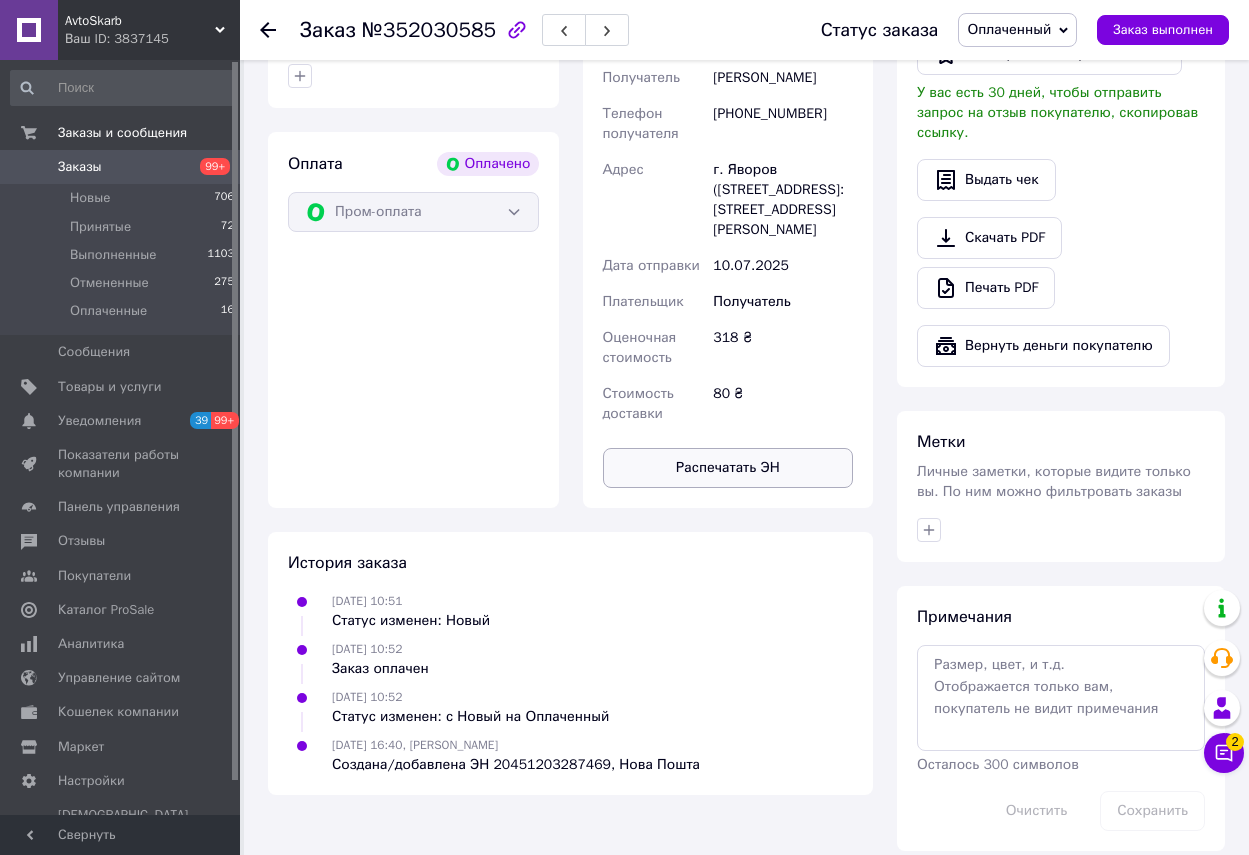 click on "Распечатать ЭН" at bounding box center [728, 468] 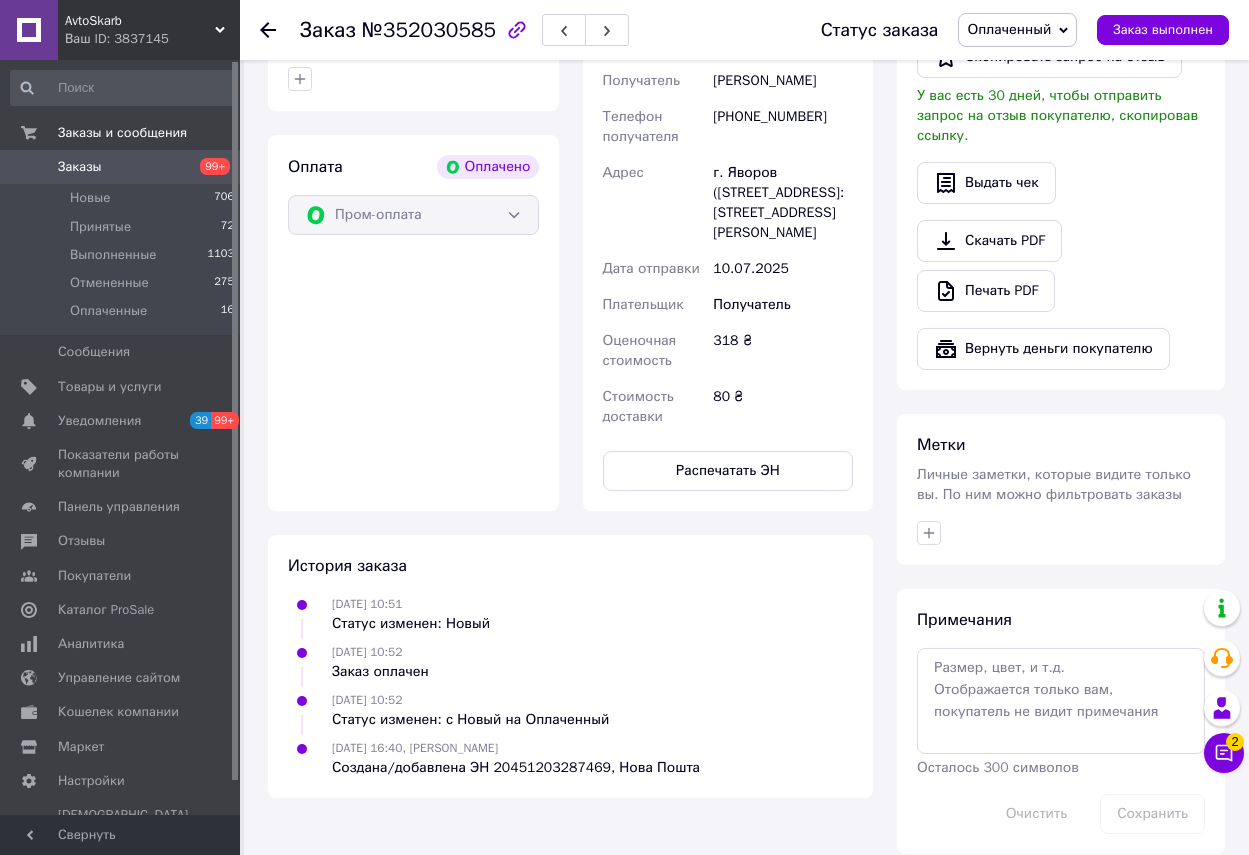 scroll, scrollTop: 664, scrollLeft: 0, axis: vertical 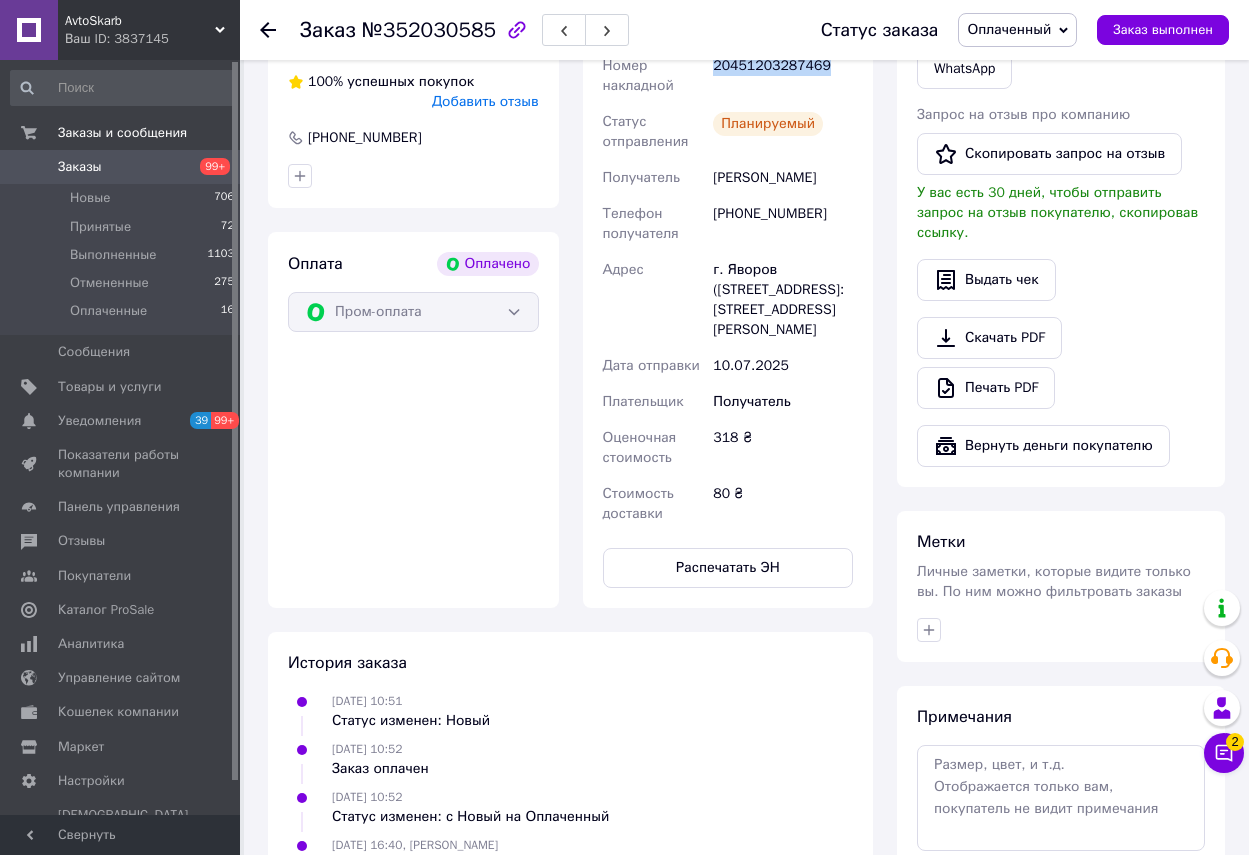 click on "Заказы" at bounding box center [121, 167] 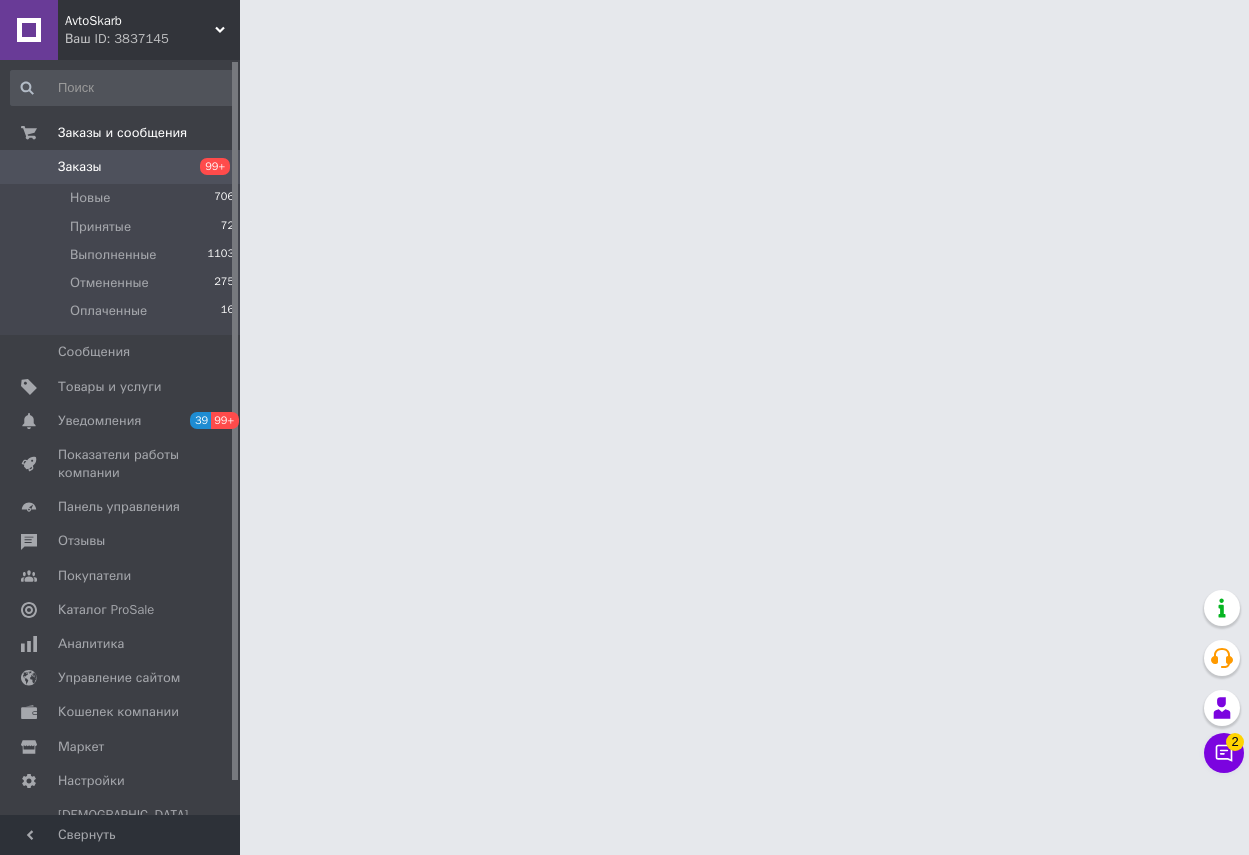 scroll, scrollTop: 0, scrollLeft: 0, axis: both 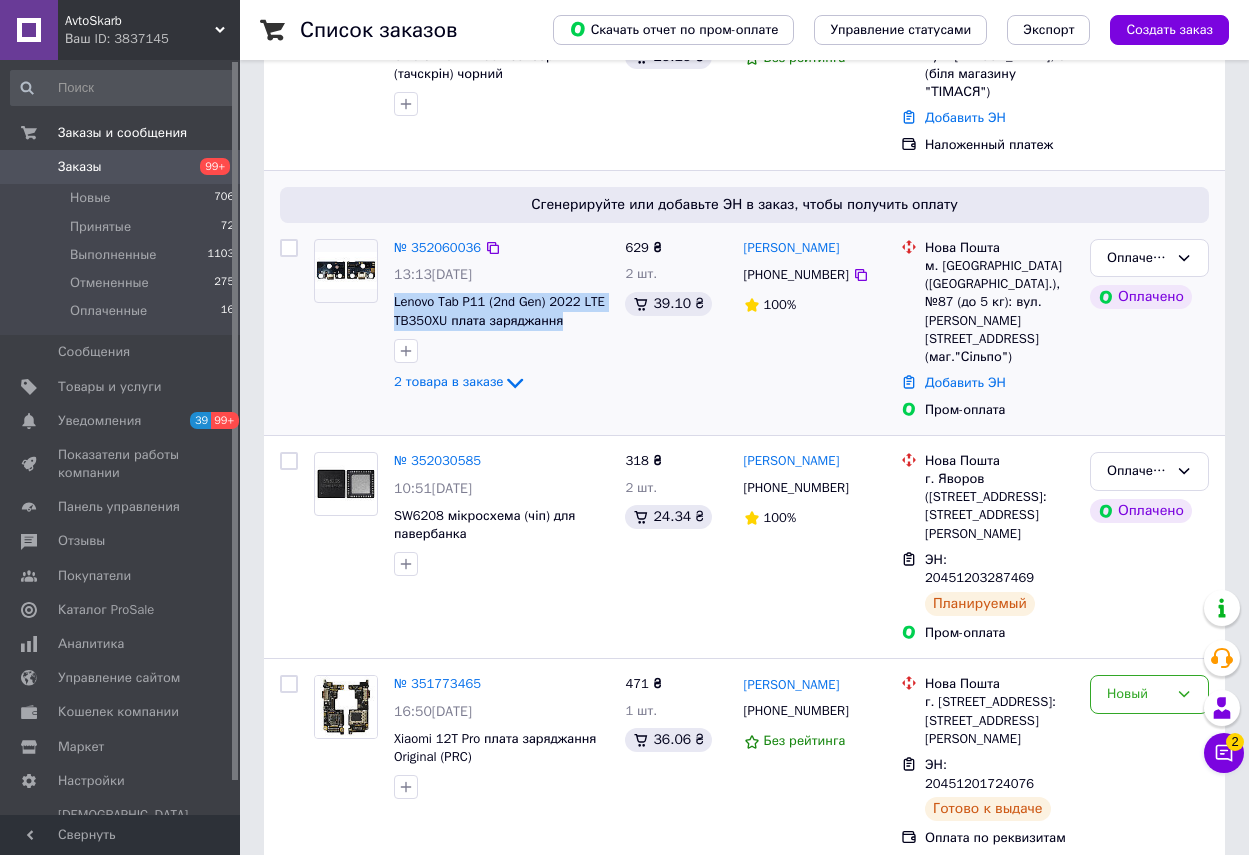 drag, startPoint x: 390, startPoint y: 281, endPoint x: 571, endPoint y: 302, distance: 182.21416 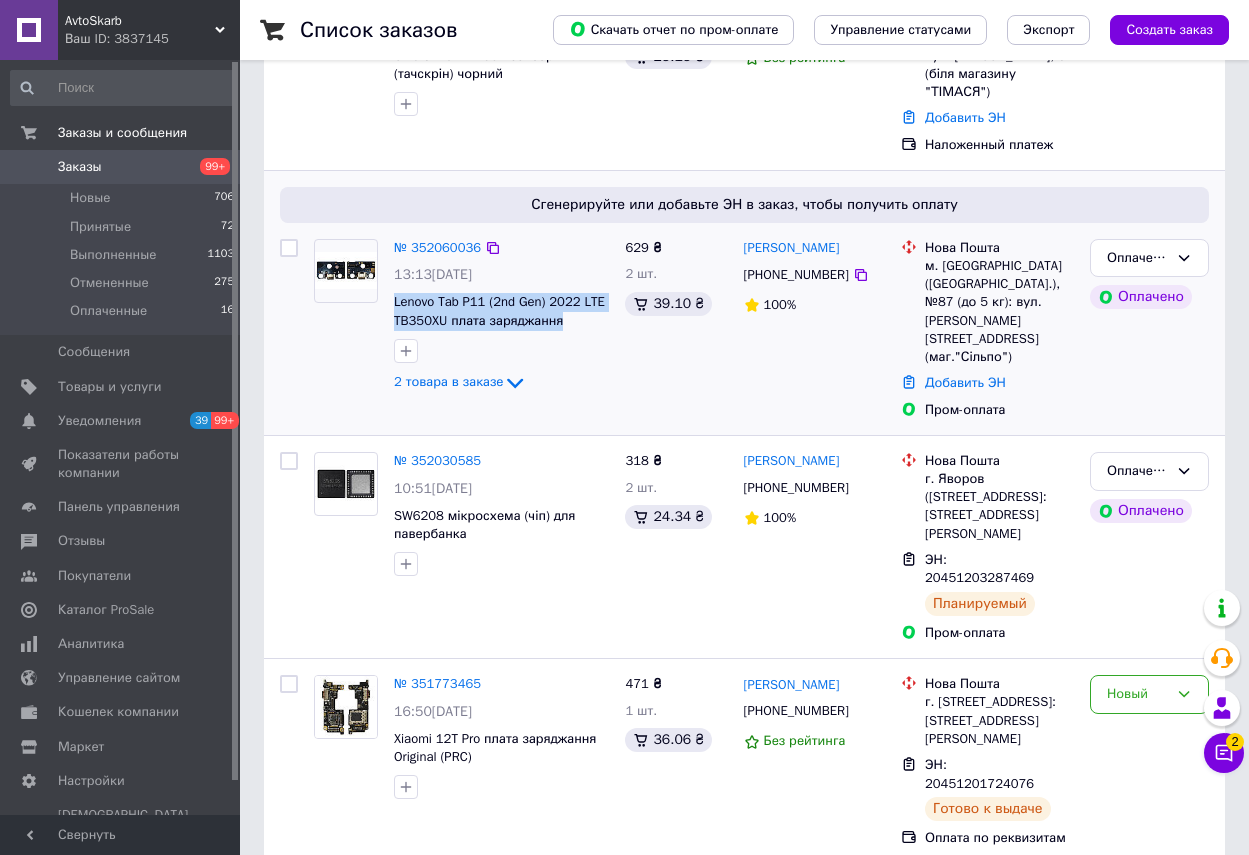 click on "№ 352060036 13:13[DATE] Lenovo Tab P11 (2nd Gen) 2022 LTE TB350XU плата заряджання 2 товара в заказе" at bounding box center (501, 317) 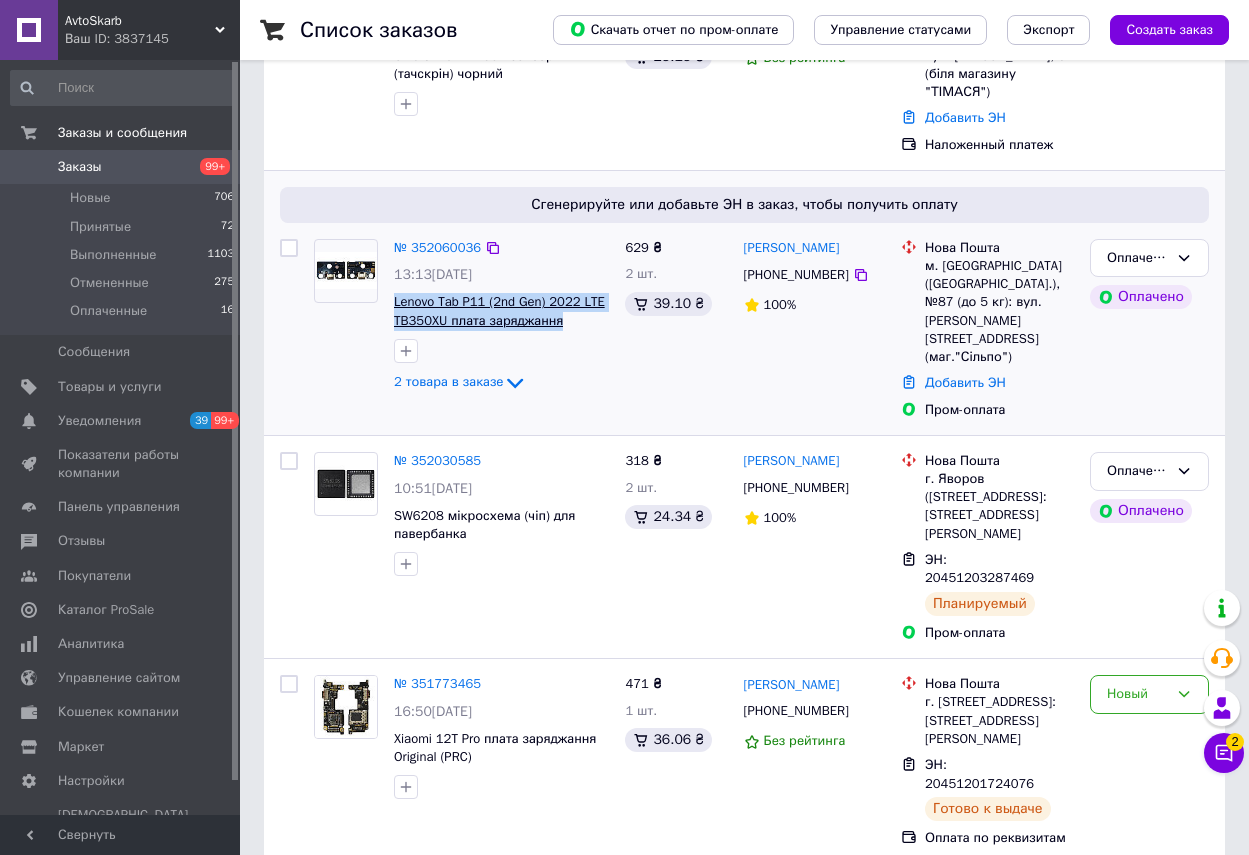 copy on "Lenovo Tab P11 (2nd Gen) 2022 LTE TB350XU плата заряджання" 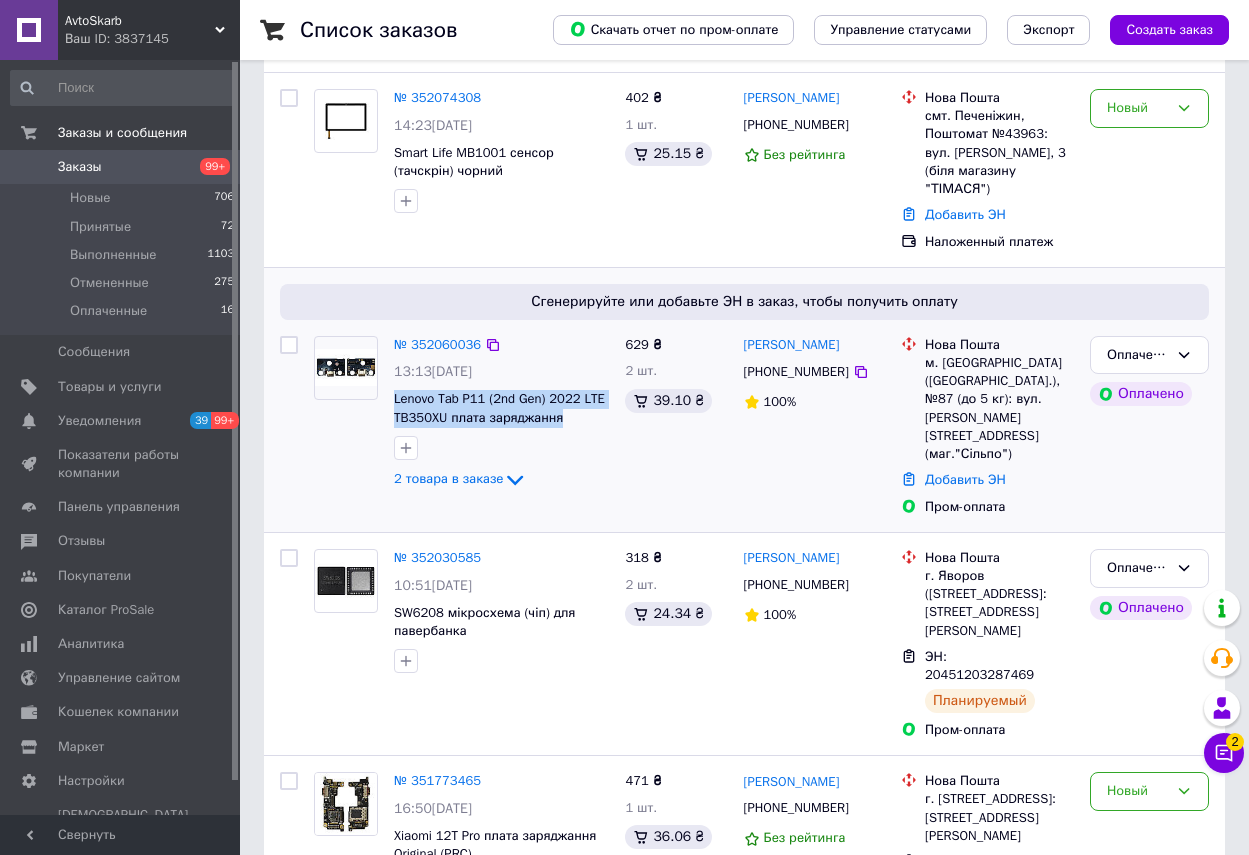 scroll, scrollTop: 100, scrollLeft: 0, axis: vertical 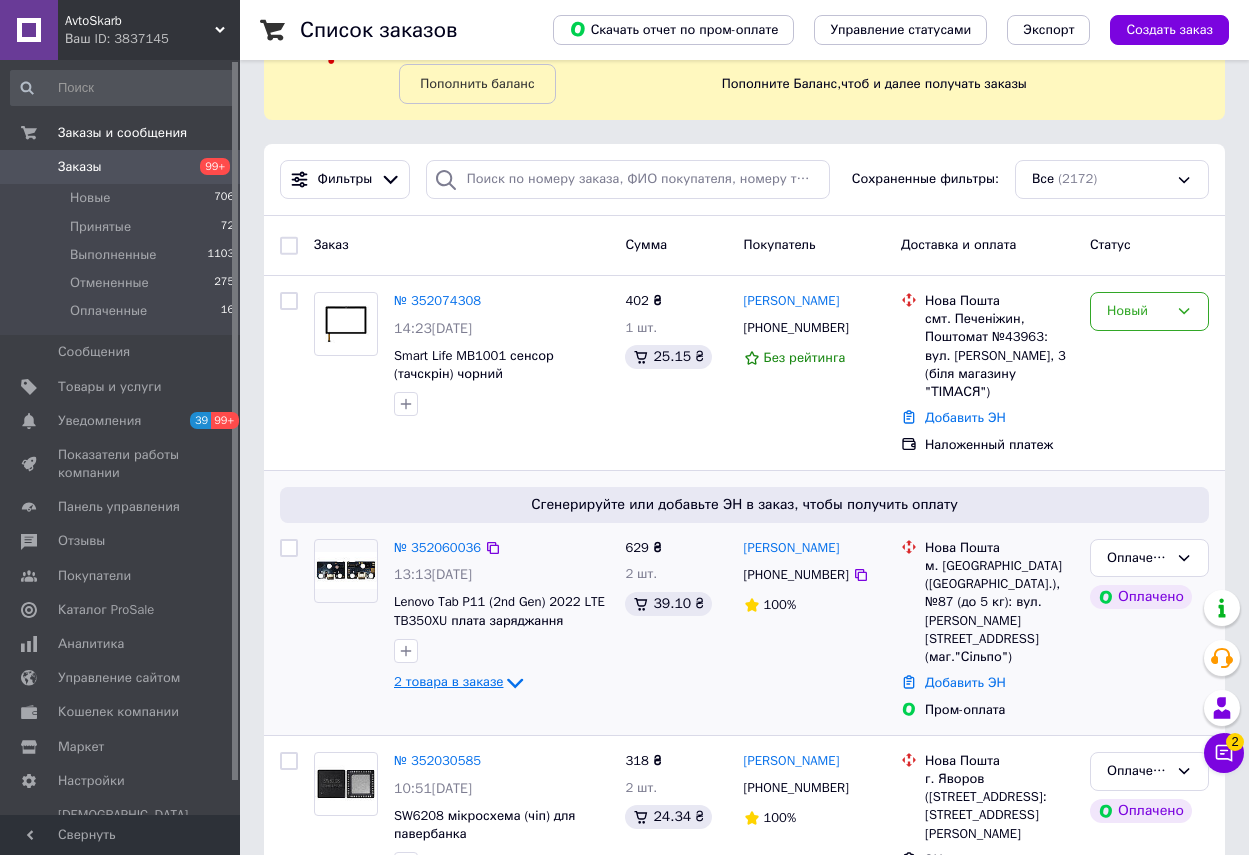 click on "2 товара в заказе" at bounding box center (448, 681) 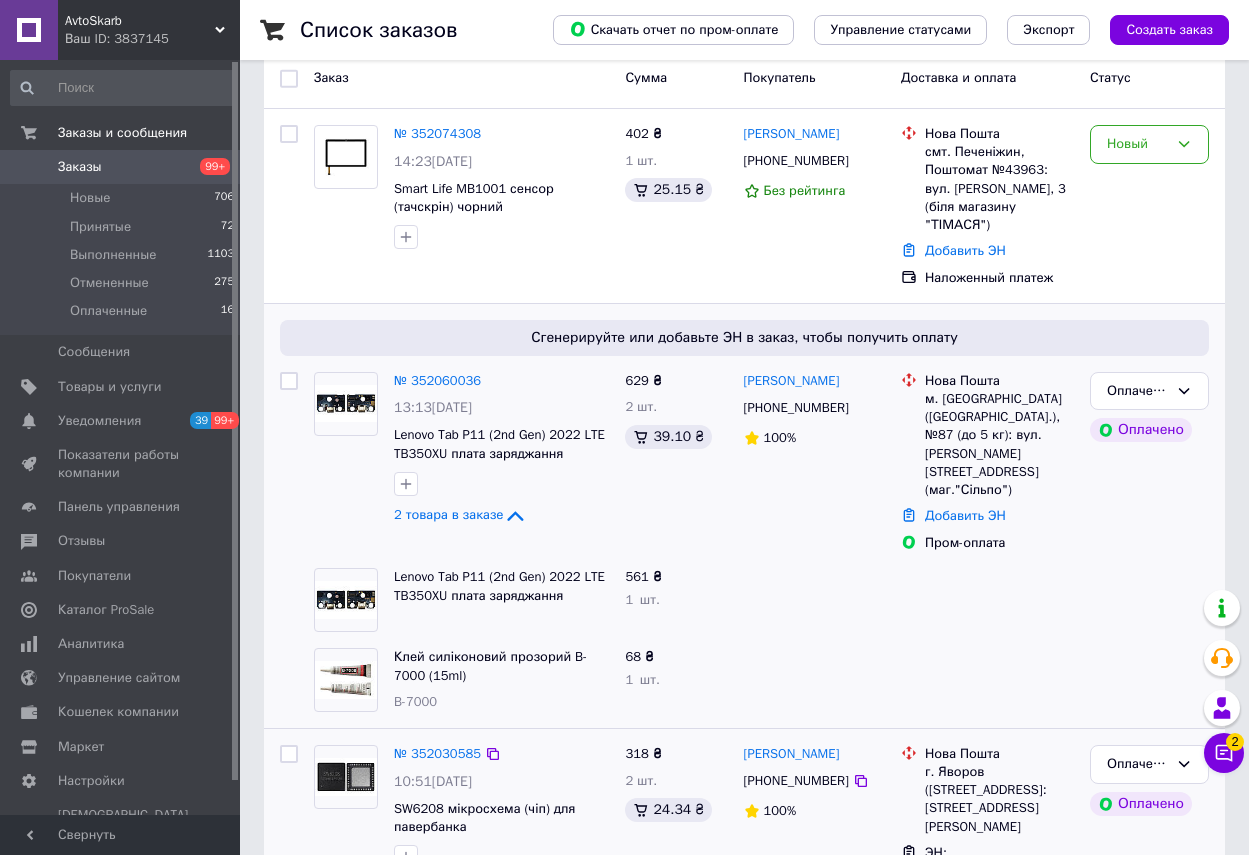 scroll, scrollTop: 400, scrollLeft: 0, axis: vertical 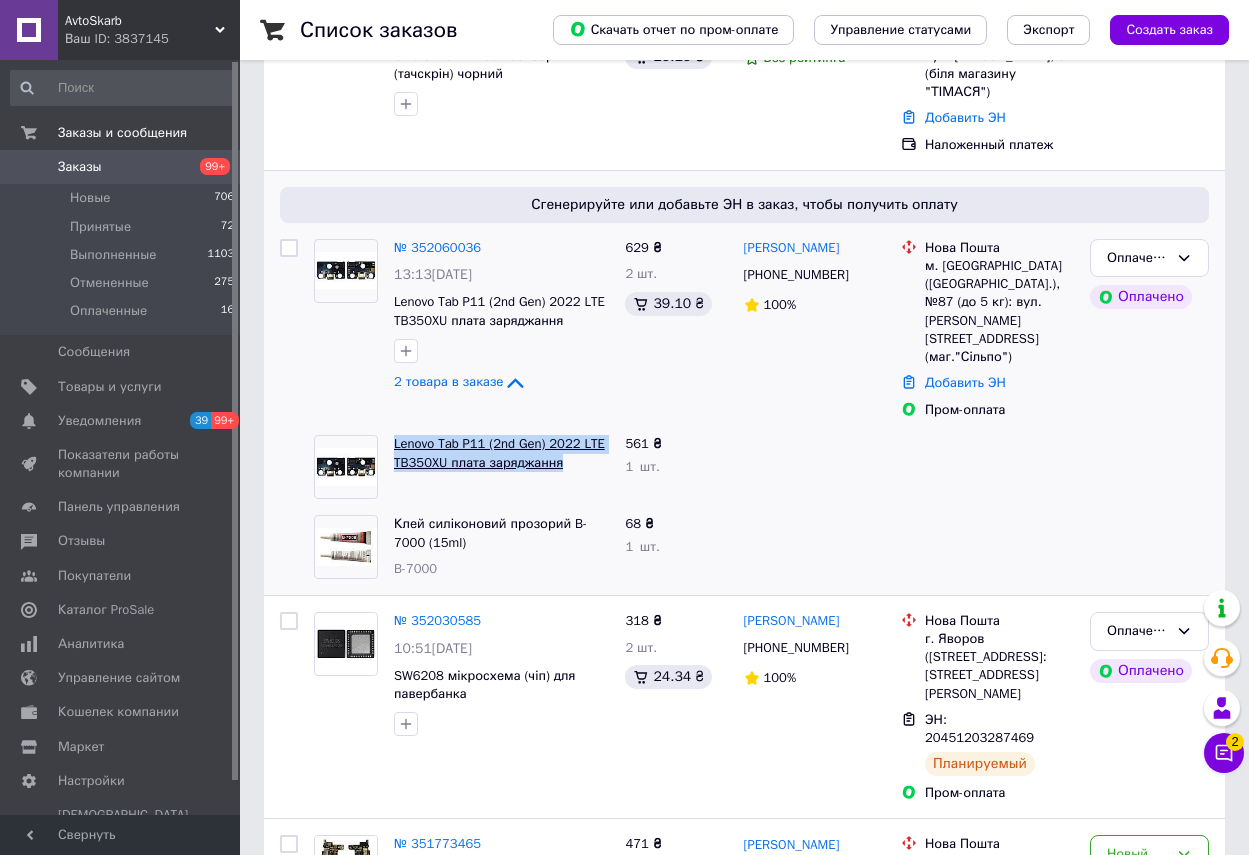 drag, startPoint x: 388, startPoint y: 400, endPoint x: 556, endPoint y: 415, distance: 168.66832 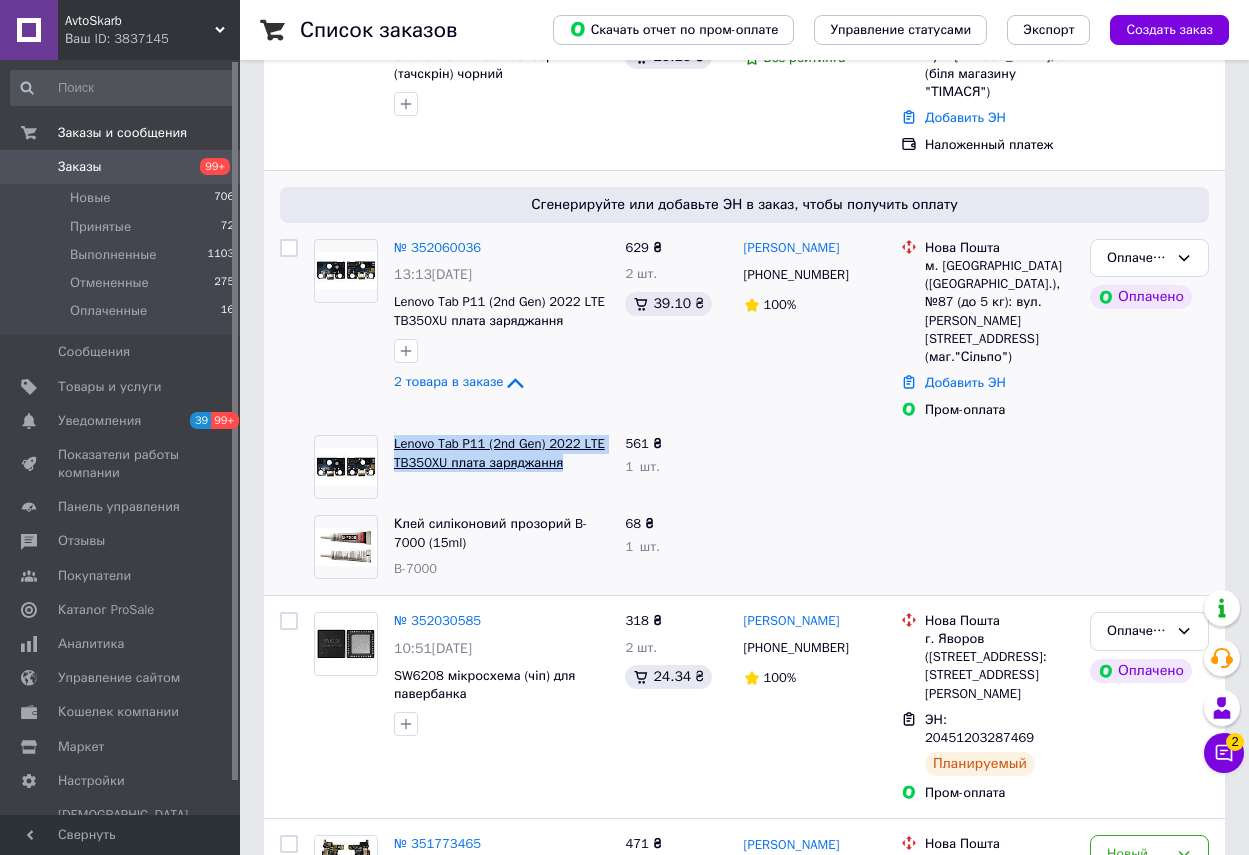 click on "Lenovo Tab P11 (2nd Gen) 2022 LTE TB350XU плата заряджання" at bounding box center [501, 467] 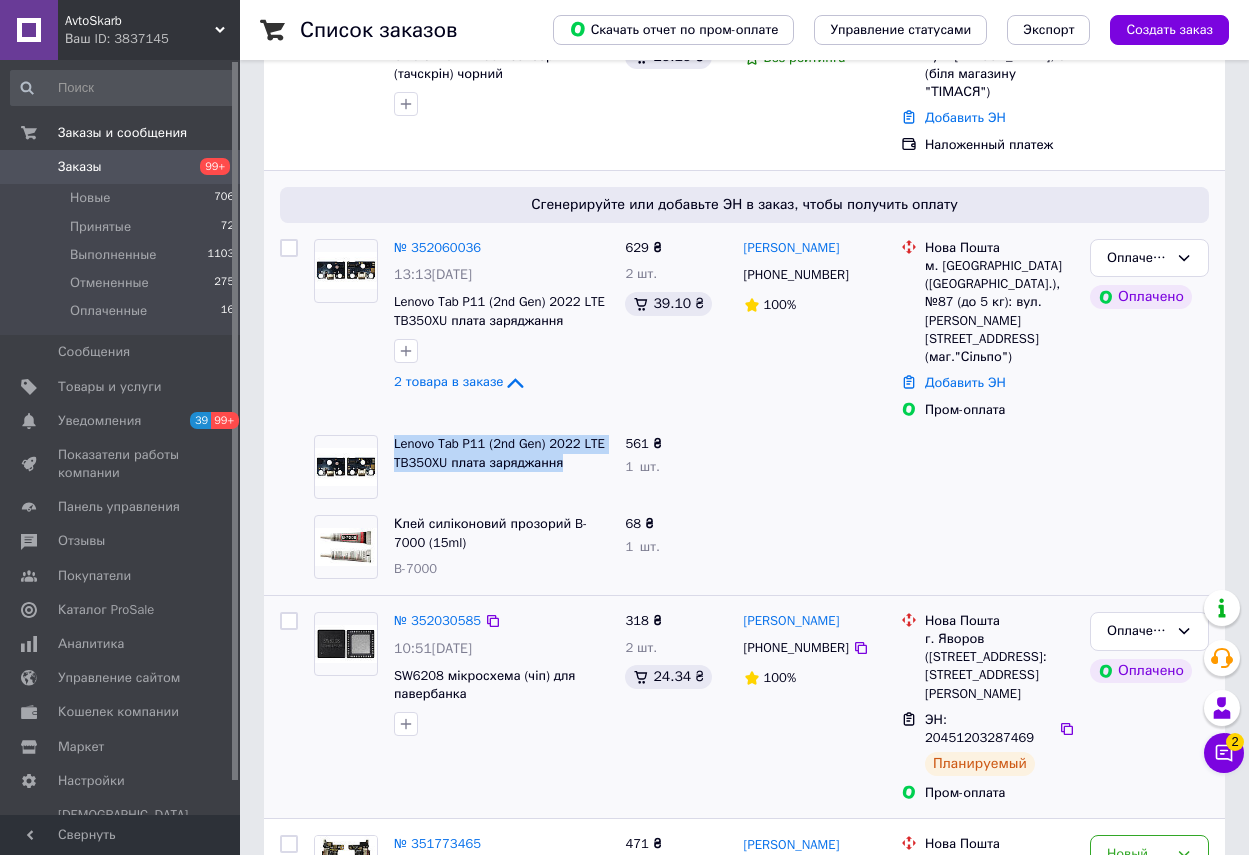 copy on "Lenovo Tab P11 (2nd Gen) 2022 LTE TB350XU плата заряджання" 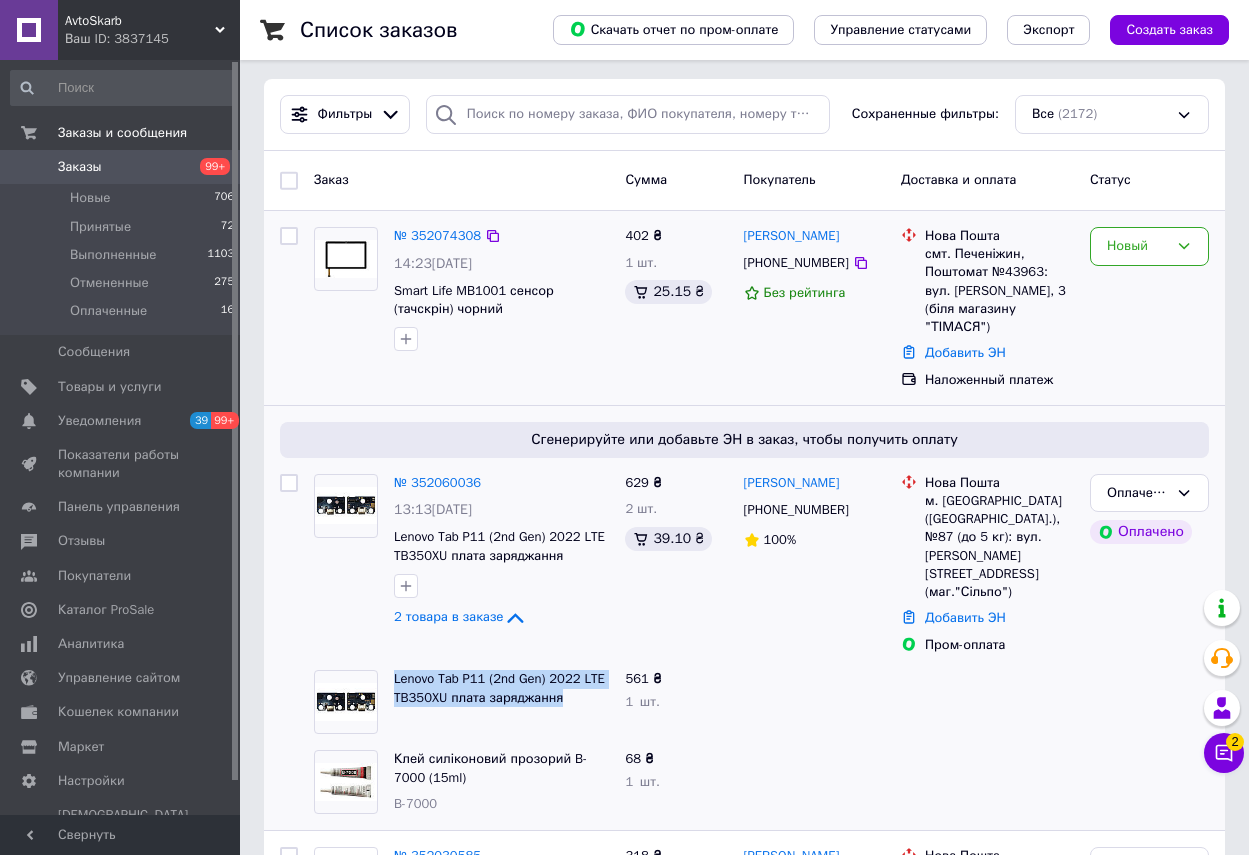 scroll, scrollTop: 0, scrollLeft: 0, axis: both 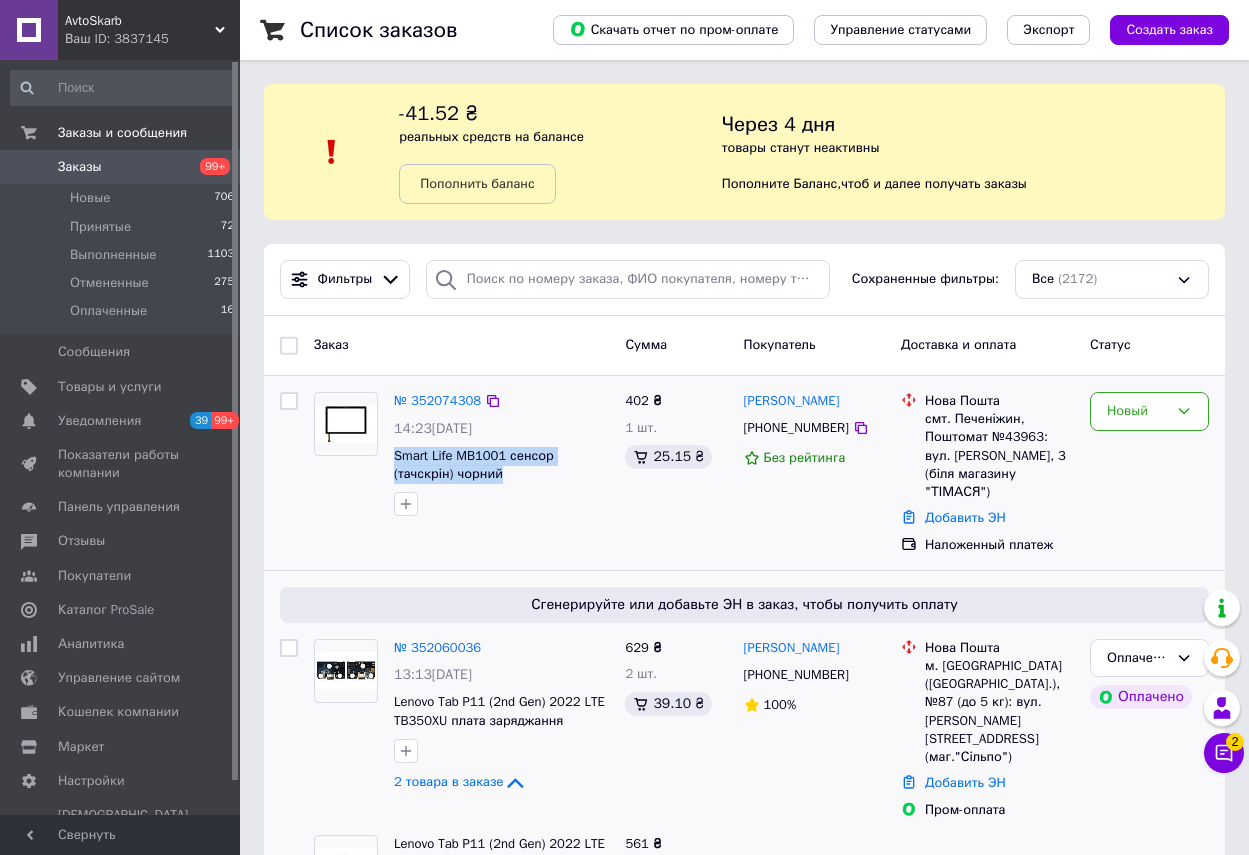 drag, startPoint x: 388, startPoint y: 458, endPoint x: 473, endPoint y: 468, distance: 85.58621 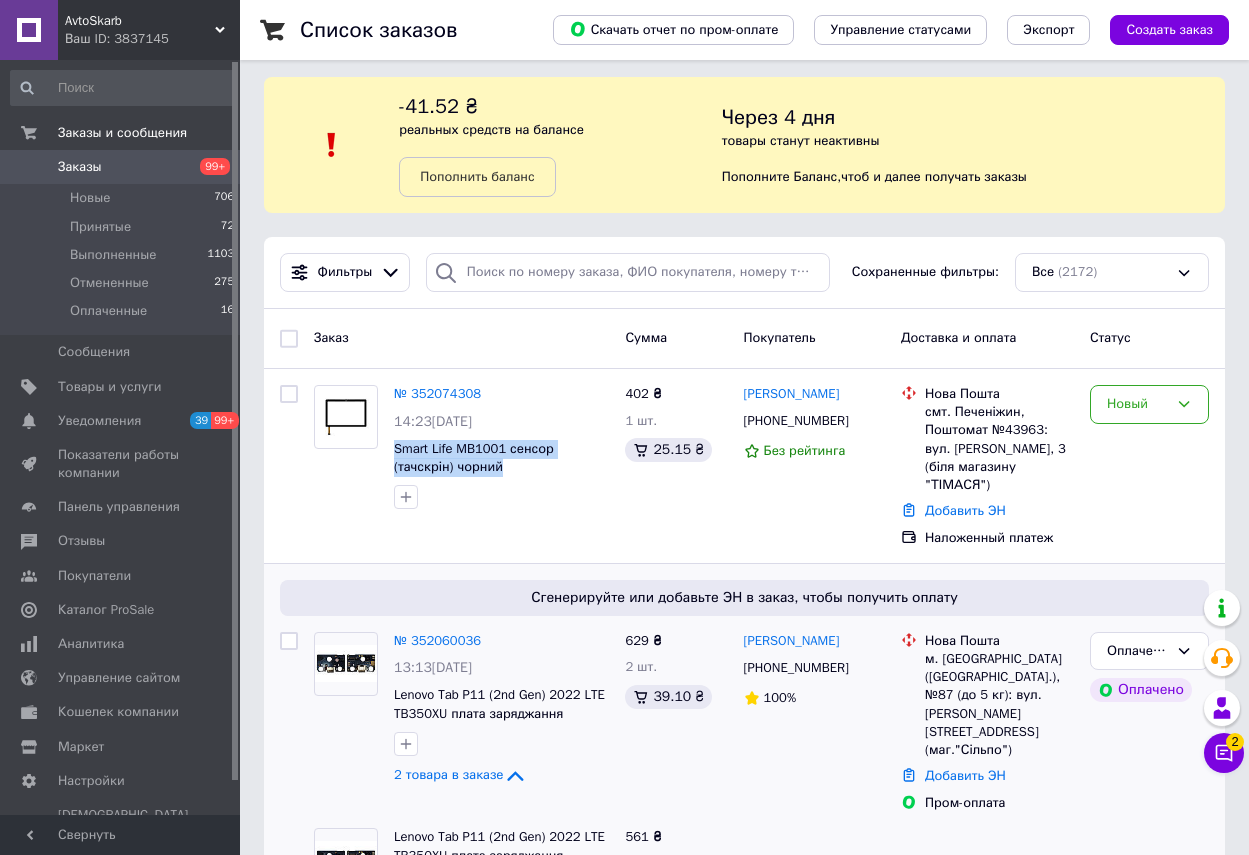 scroll, scrollTop: 0, scrollLeft: 0, axis: both 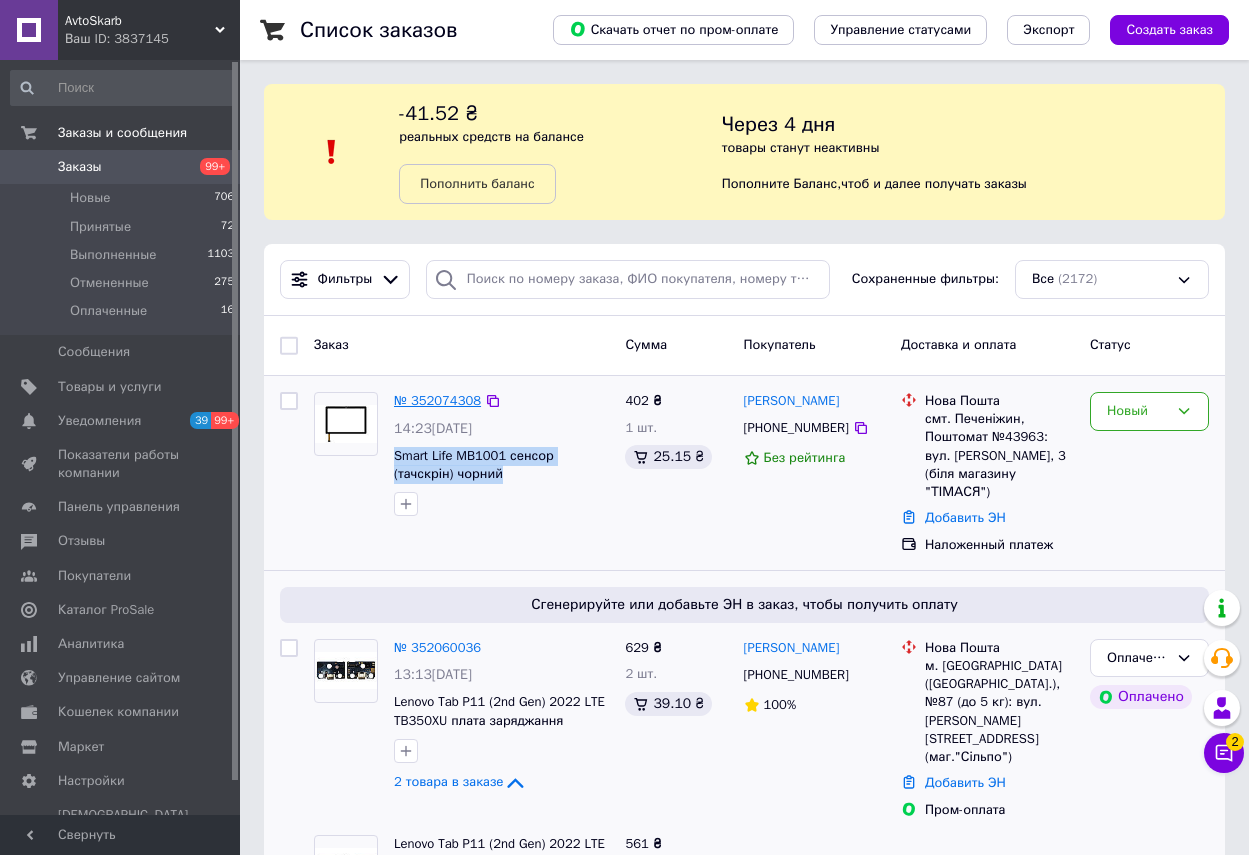 click on "№ 352074308" at bounding box center (437, 400) 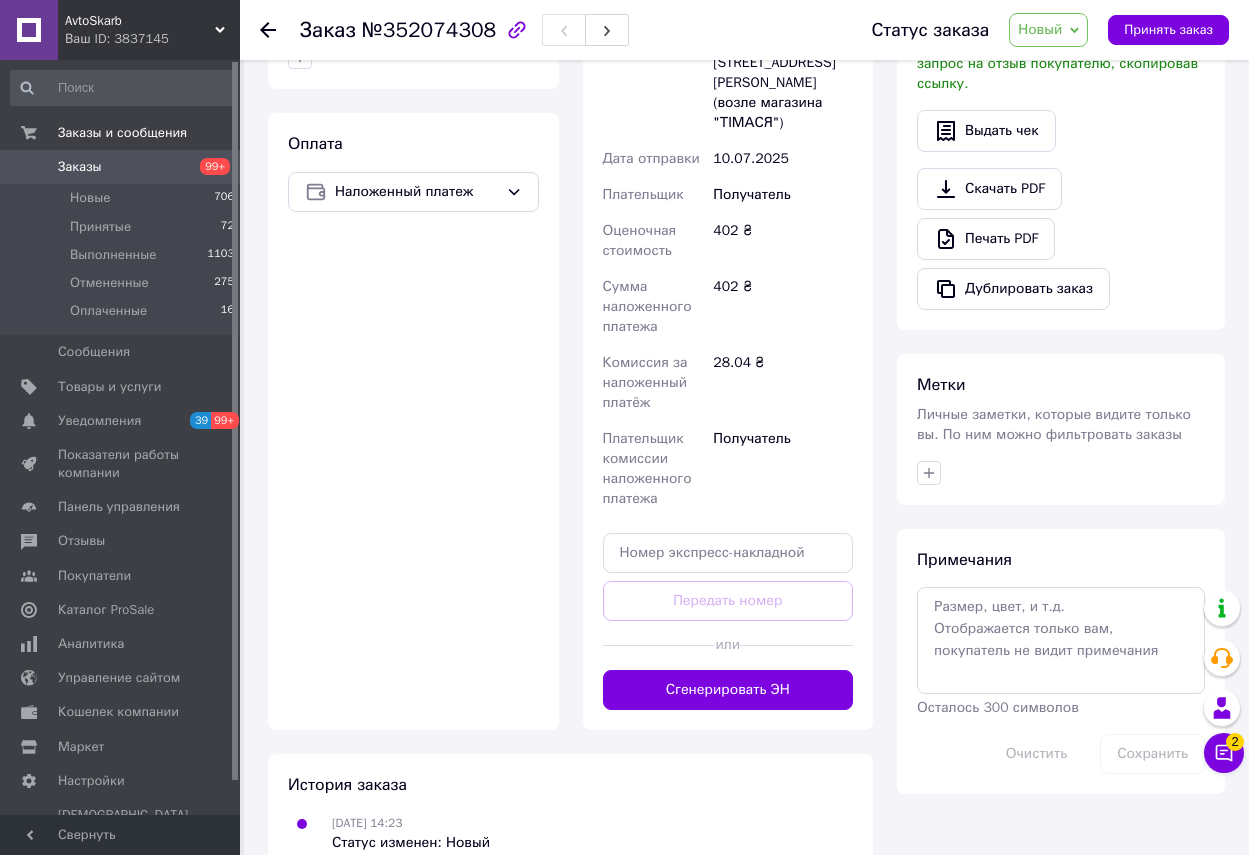 scroll, scrollTop: 659, scrollLeft: 0, axis: vertical 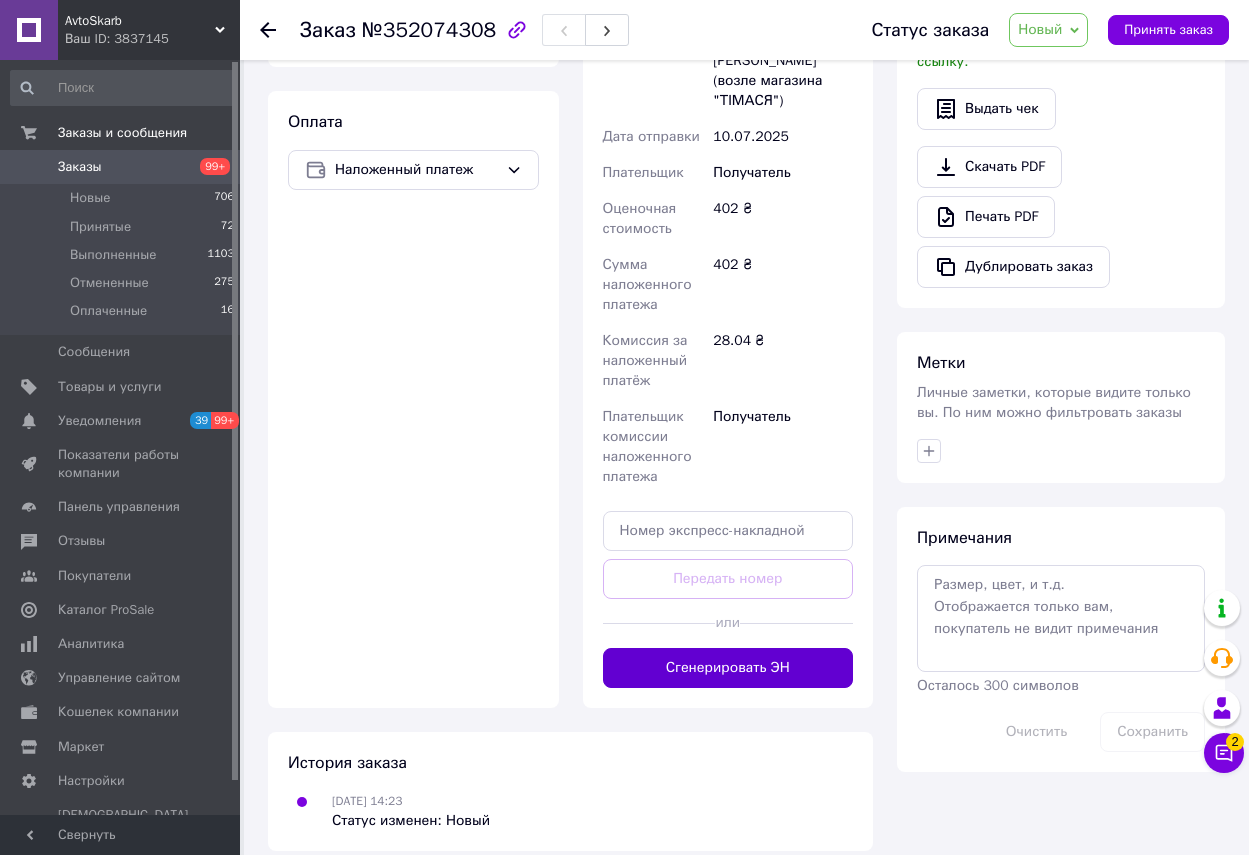 click on "Сгенерировать ЭН" at bounding box center [728, 668] 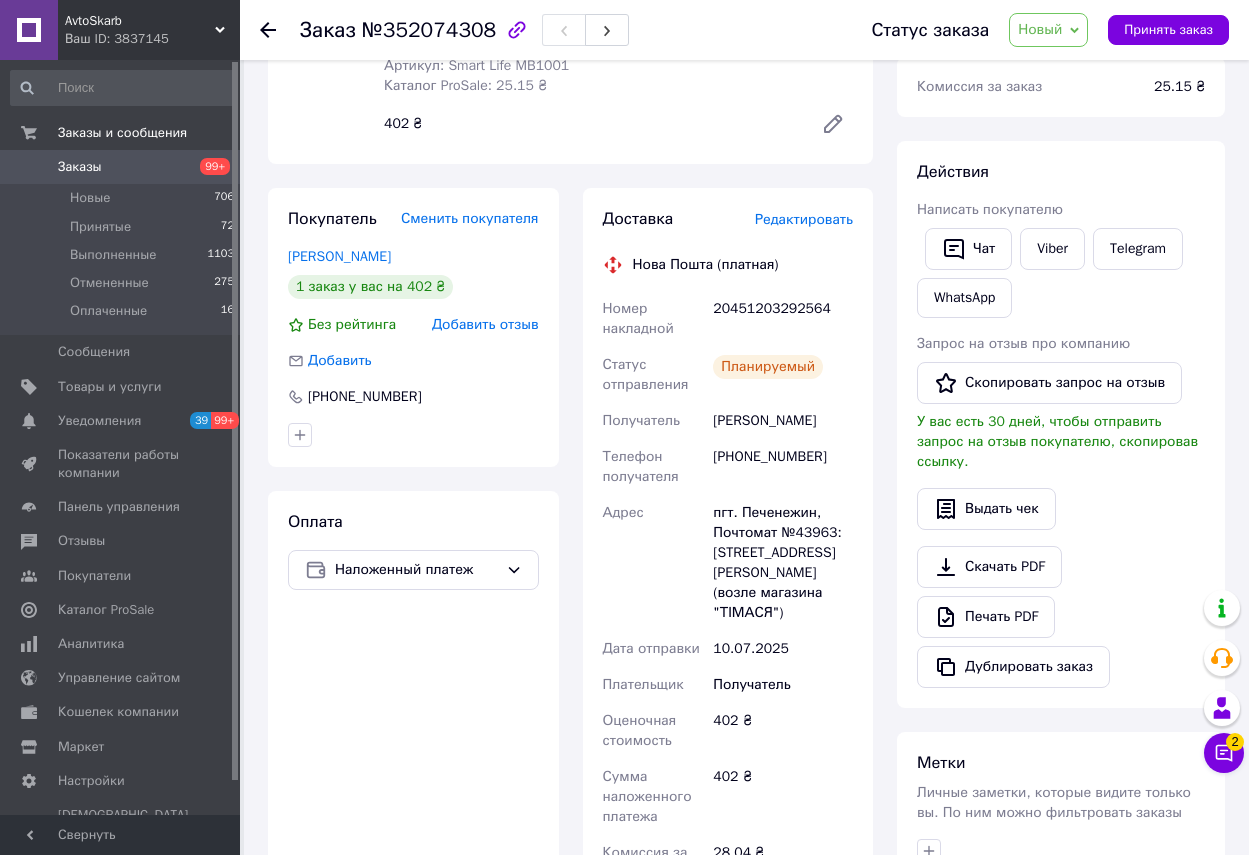 scroll, scrollTop: 0, scrollLeft: 0, axis: both 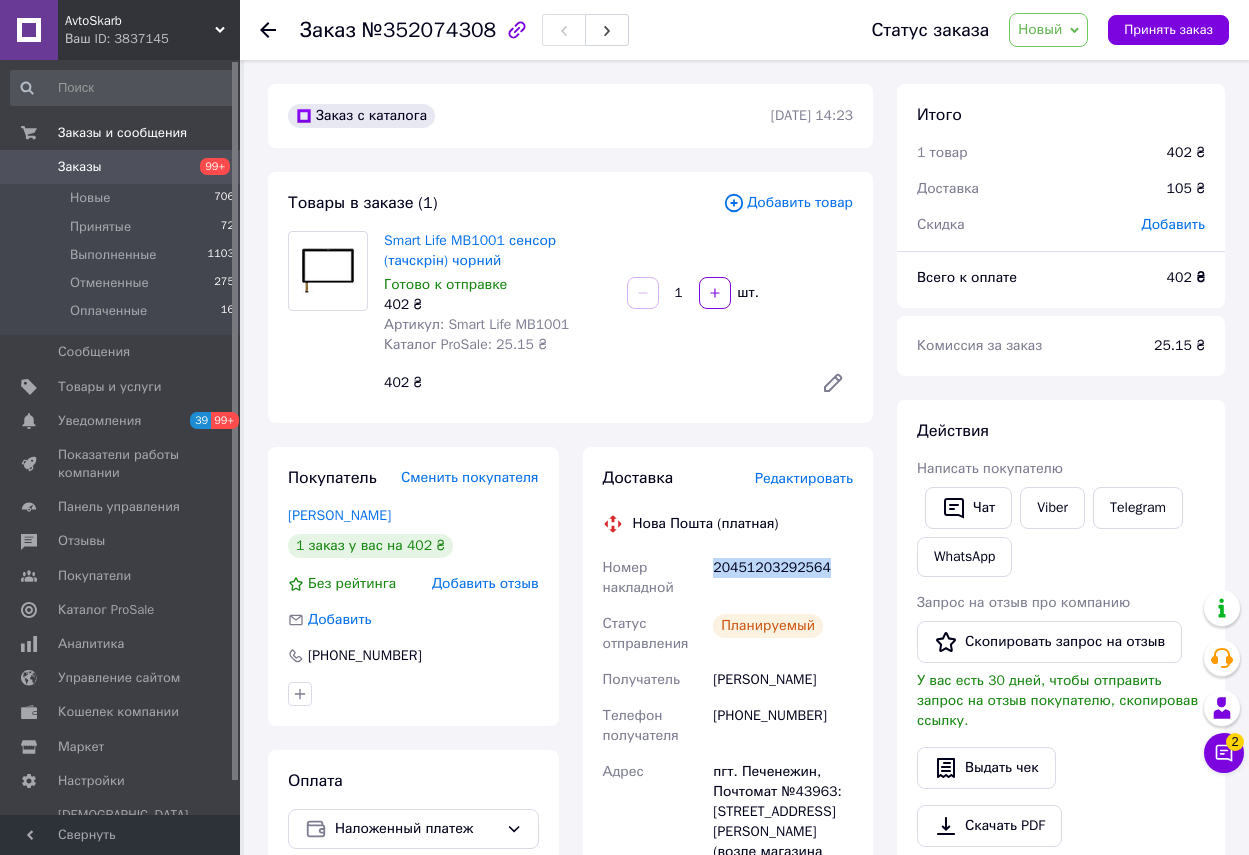 drag, startPoint x: 830, startPoint y: 568, endPoint x: 712, endPoint y: 580, distance: 118.6086 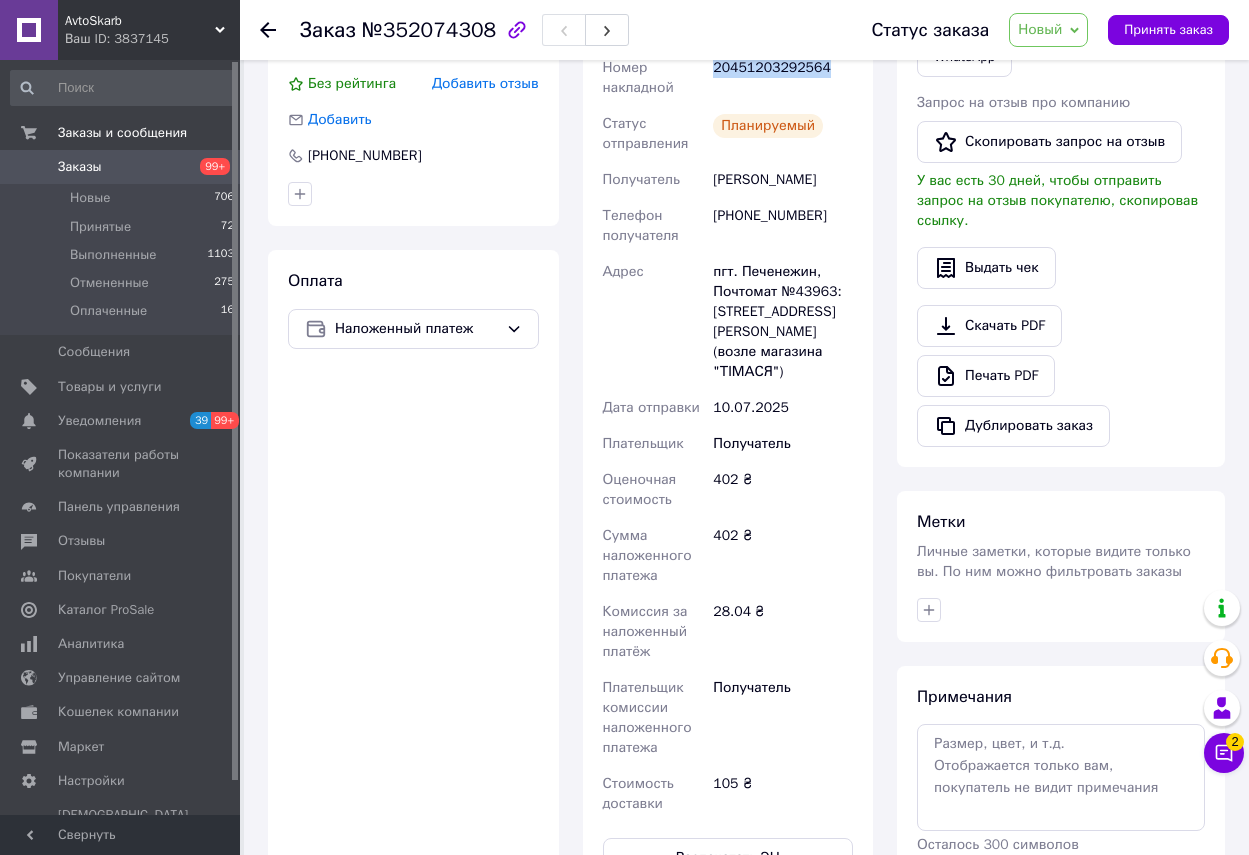 scroll, scrollTop: 806, scrollLeft: 0, axis: vertical 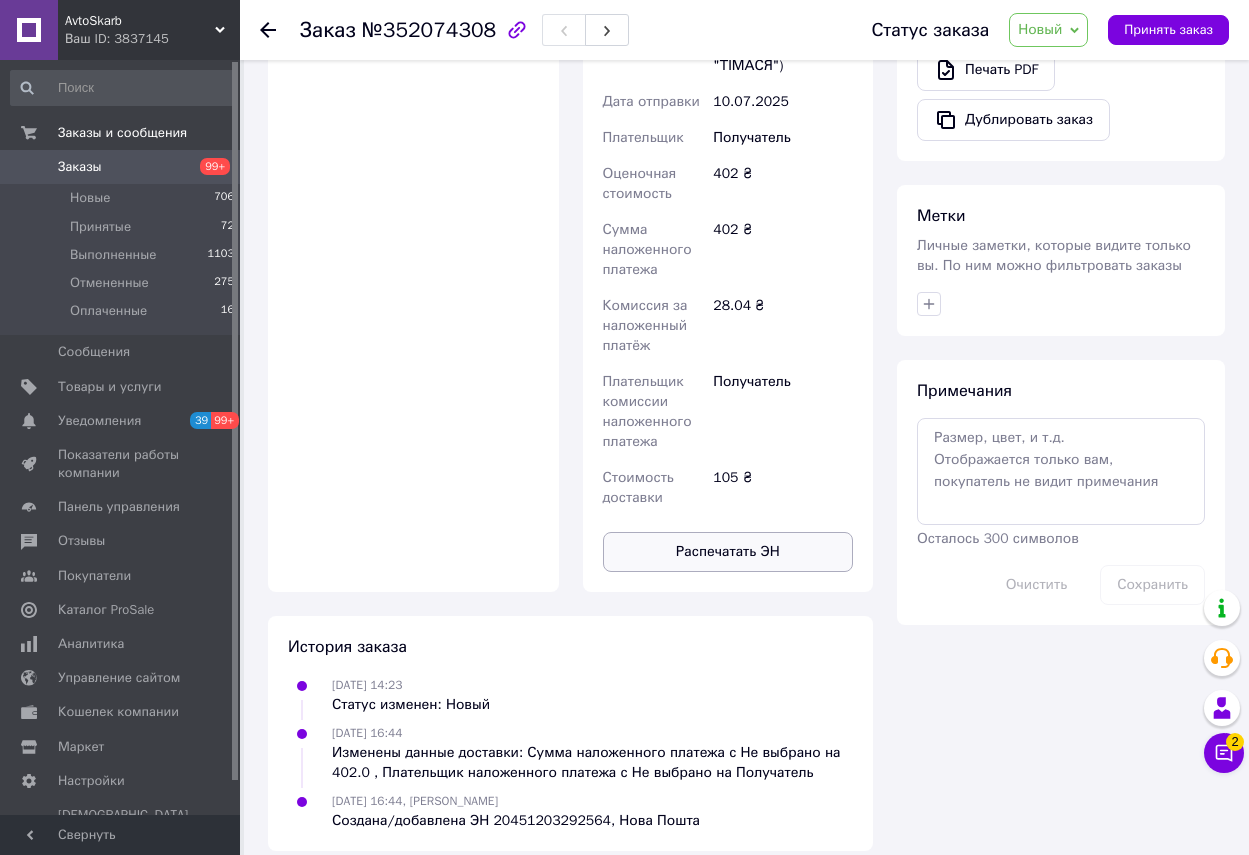click on "Распечатать ЭН" at bounding box center [728, 552] 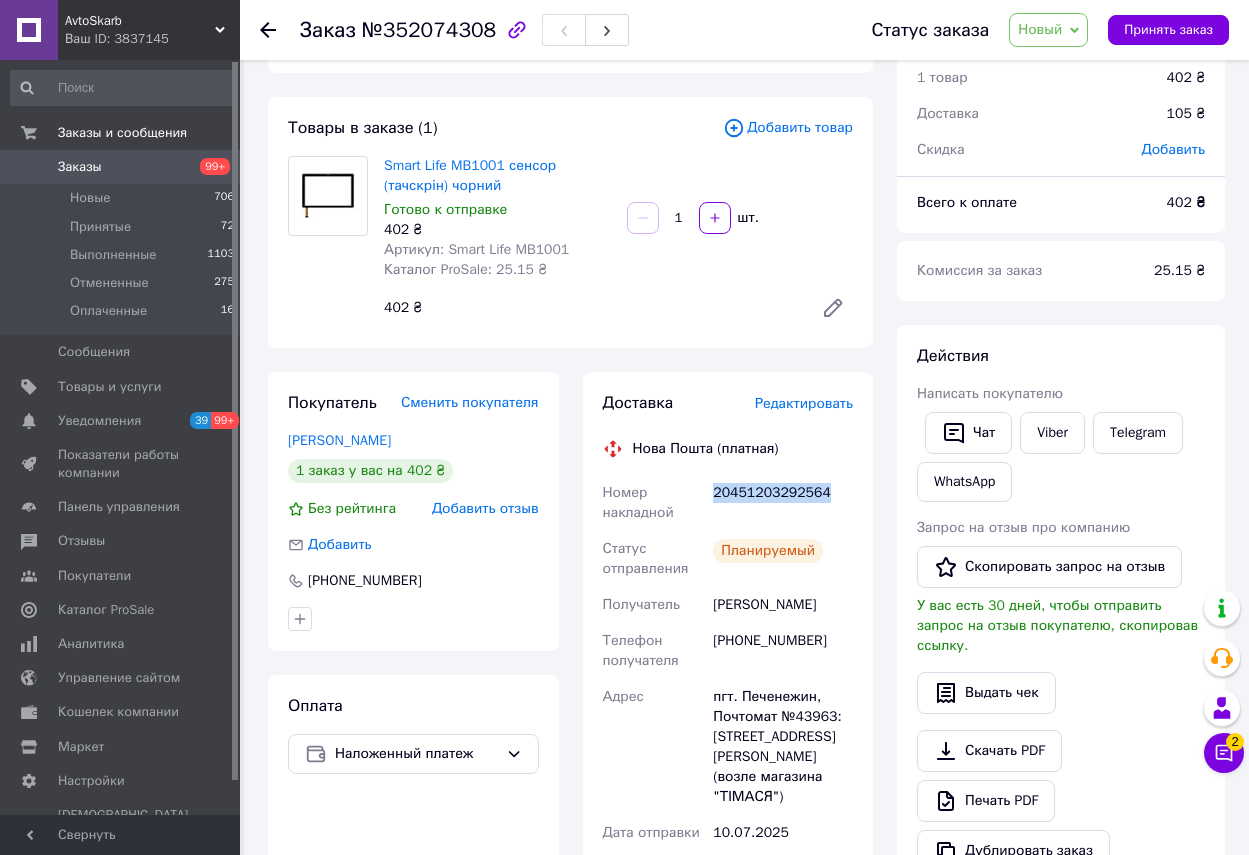 scroll, scrollTop: 6, scrollLeft: 0, axis: vertical 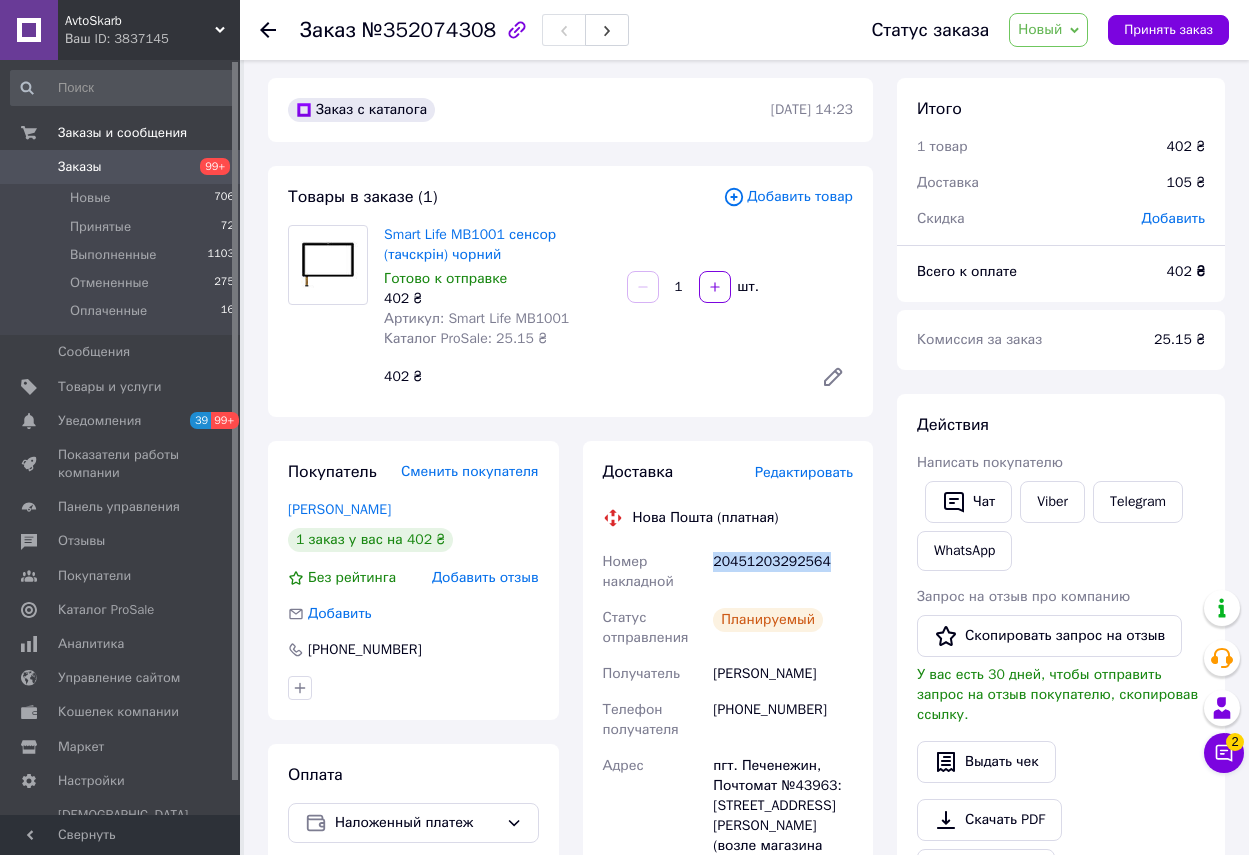 click on "Заказы 99+" at bounding box center [123, 167] 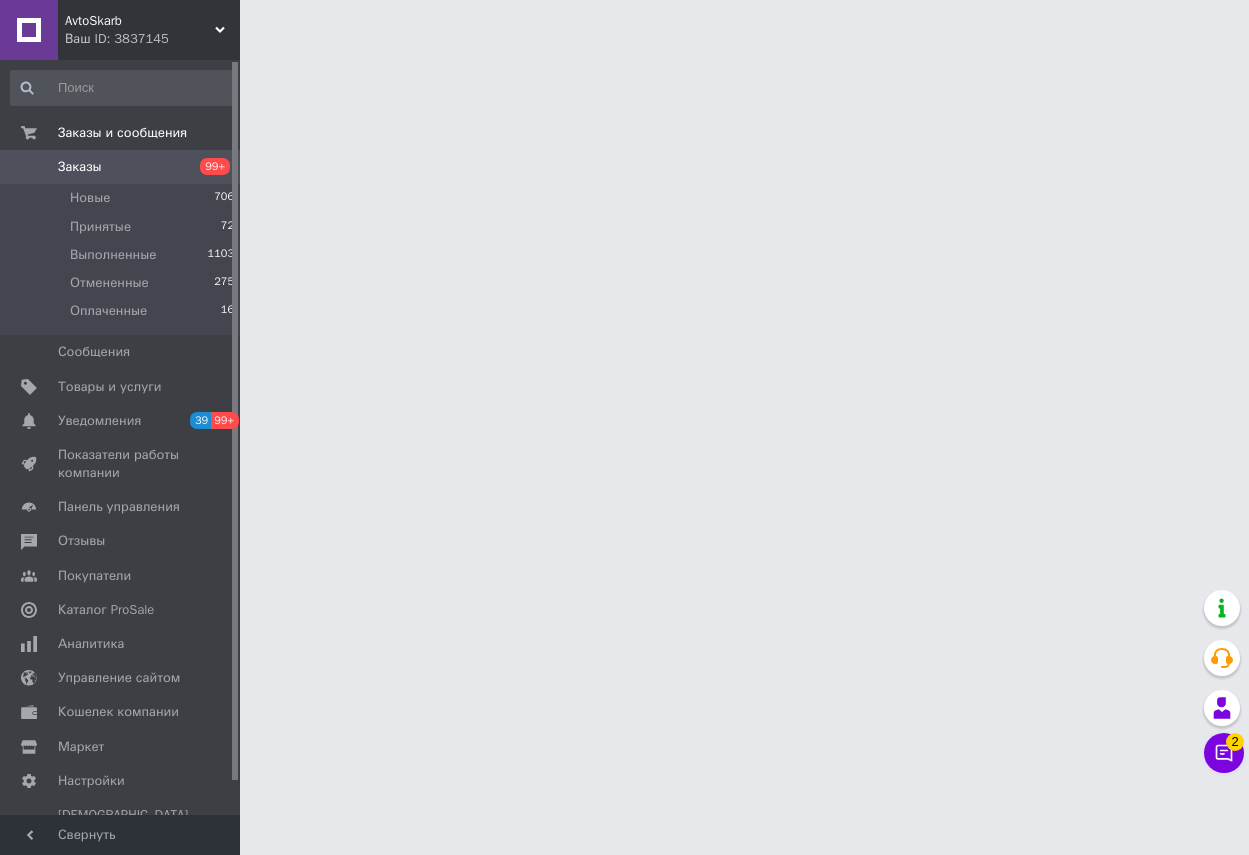 scroll, scrollTop: 0, scrollLeft: 0, axis: both 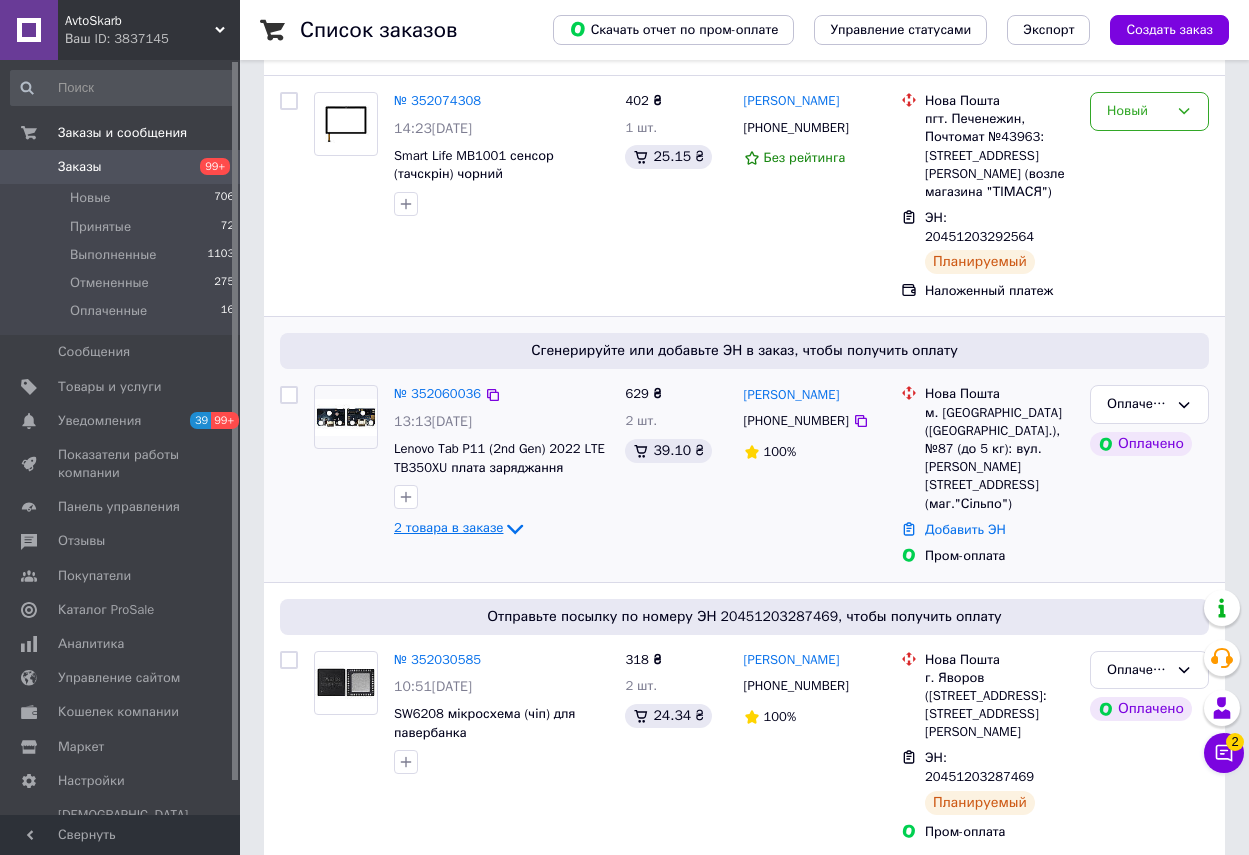 click on "2 товара в заказе" at bounding box center [448, 528] 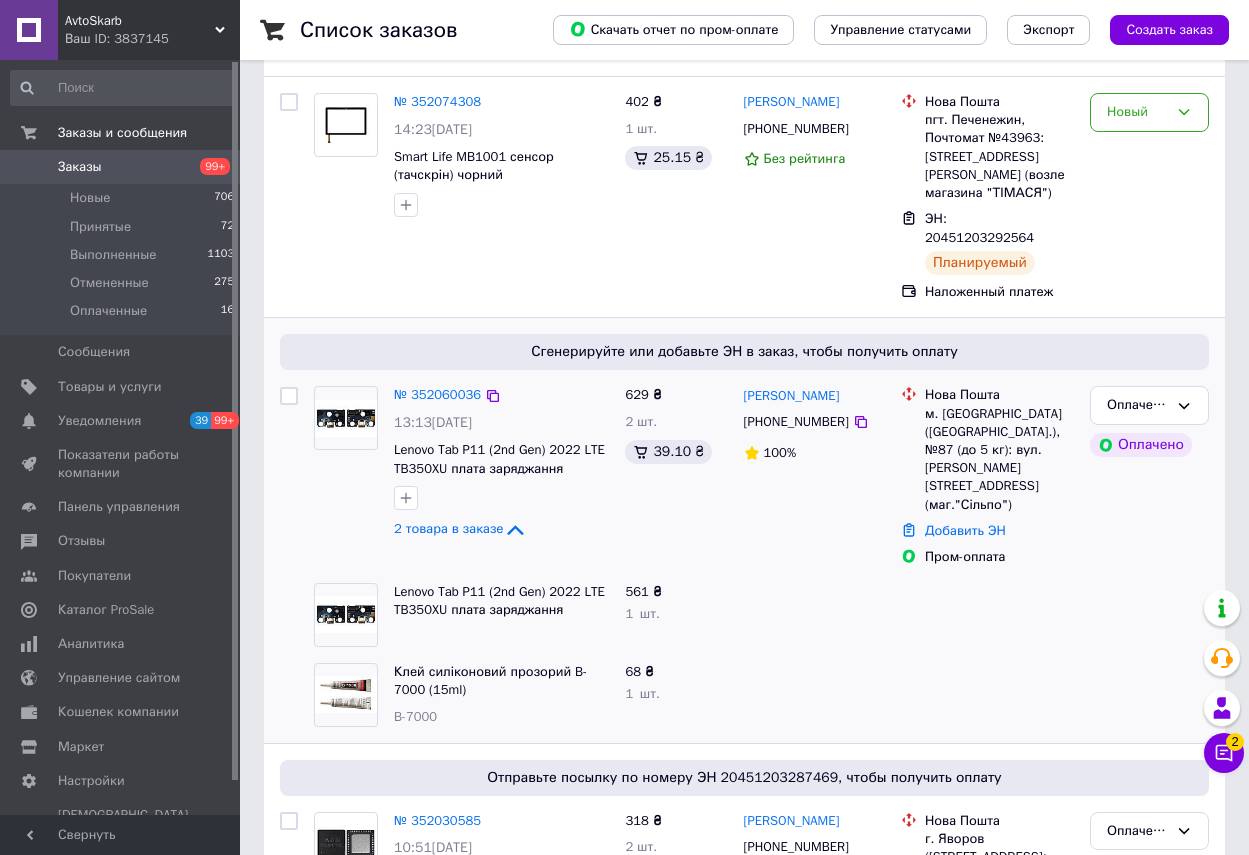 scroll, scrollTop: 300, scrollLeft: 0, axis: vertical 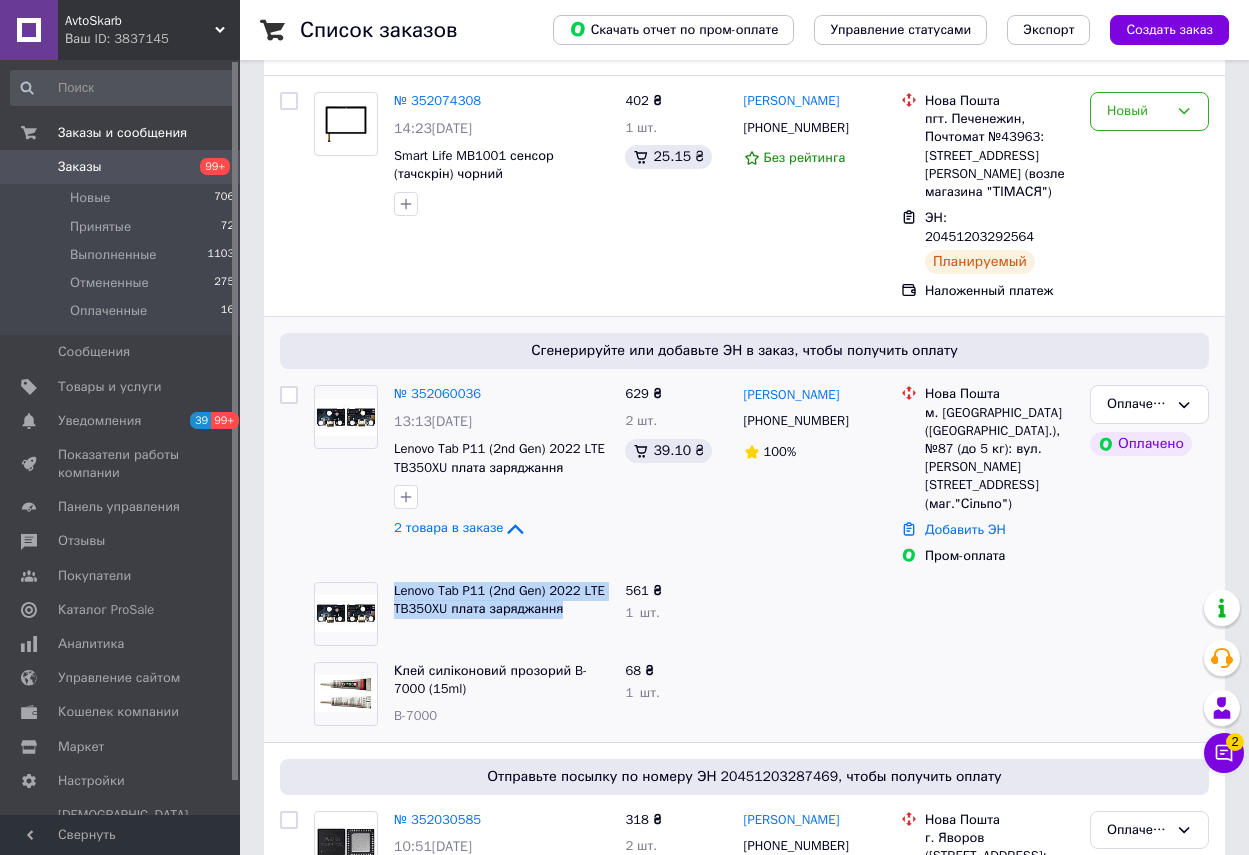 drag, startPoint x: 389, startPoint y: 523, endPoint x: 588, endPoint y: 560, distance: 202.41048 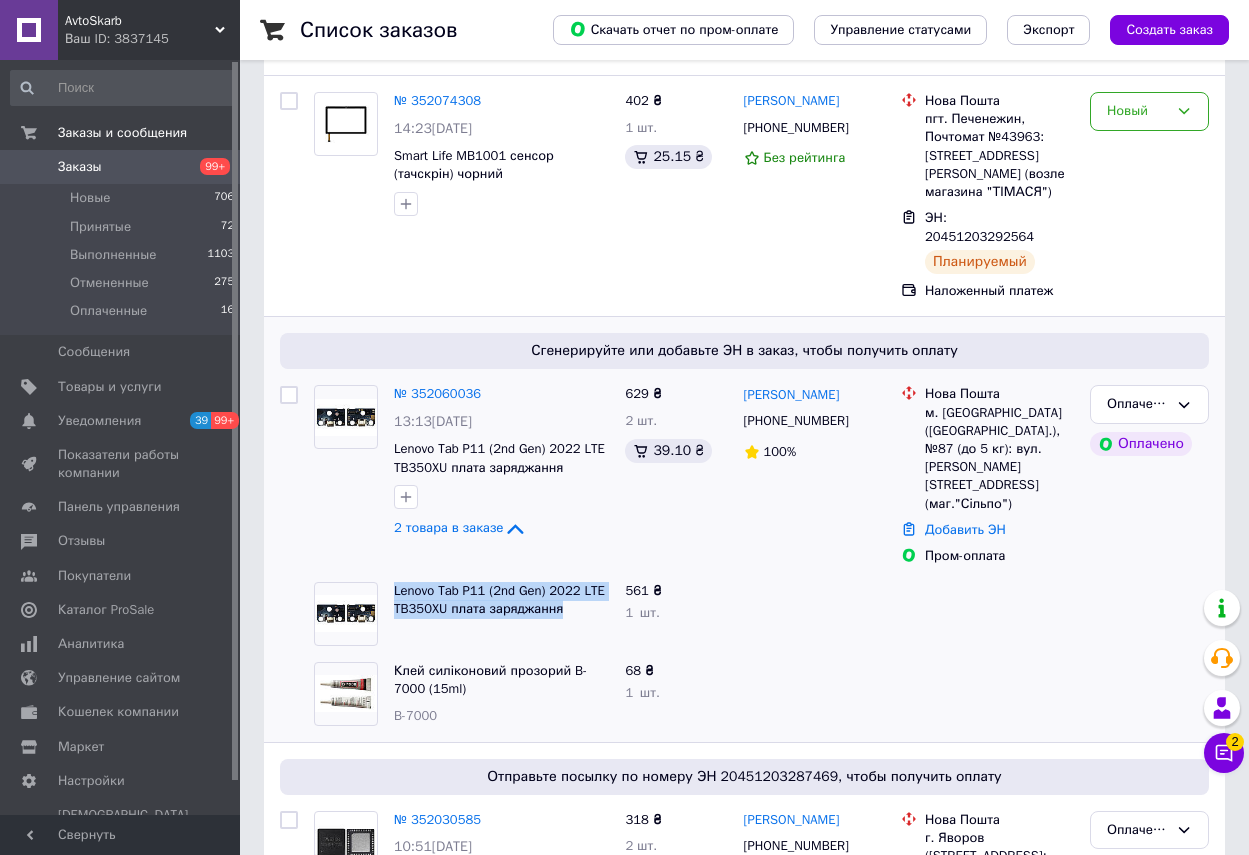 copy on "Lenovo Tab P11 (2nd Gen) 2022 LTE TB350XU плата заряджання" 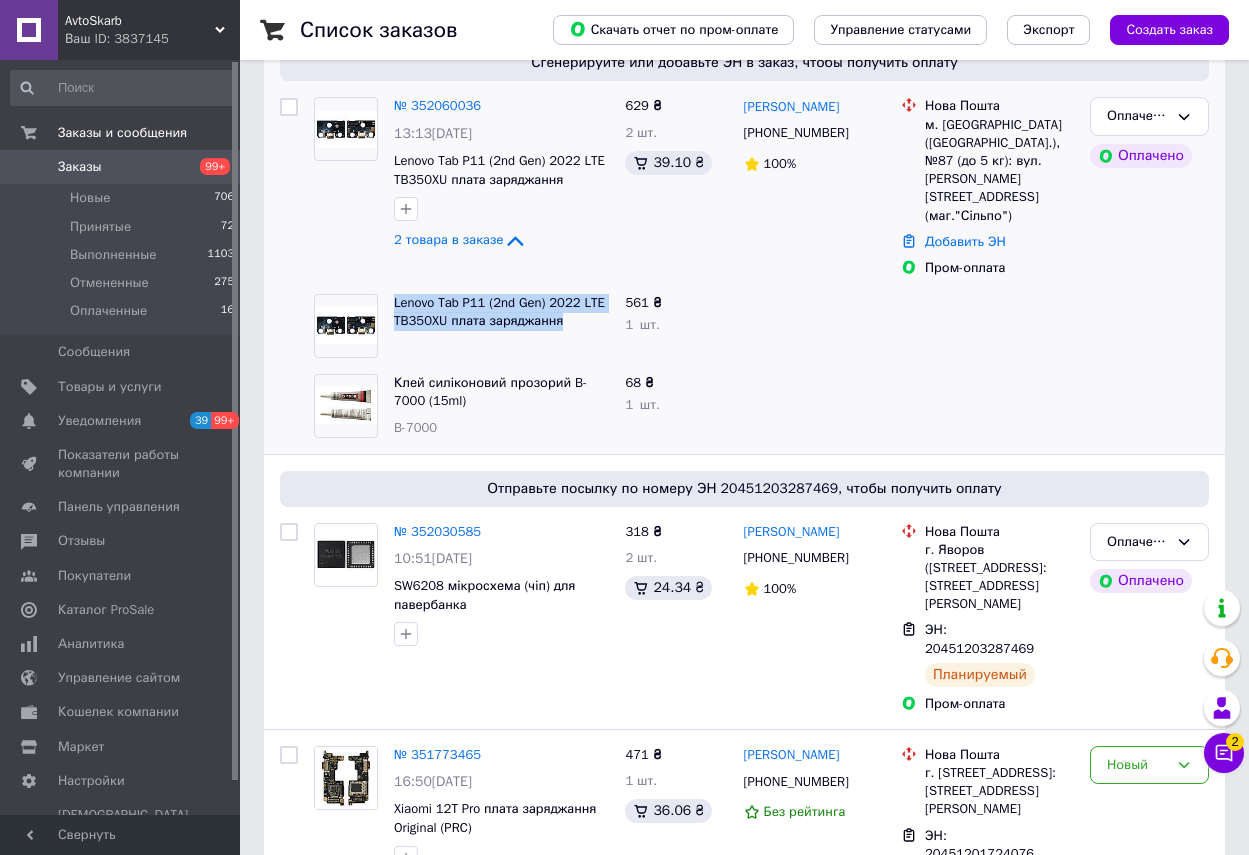 scroll, scrollTop: 600, scrollLeft: 0, axis: vertical 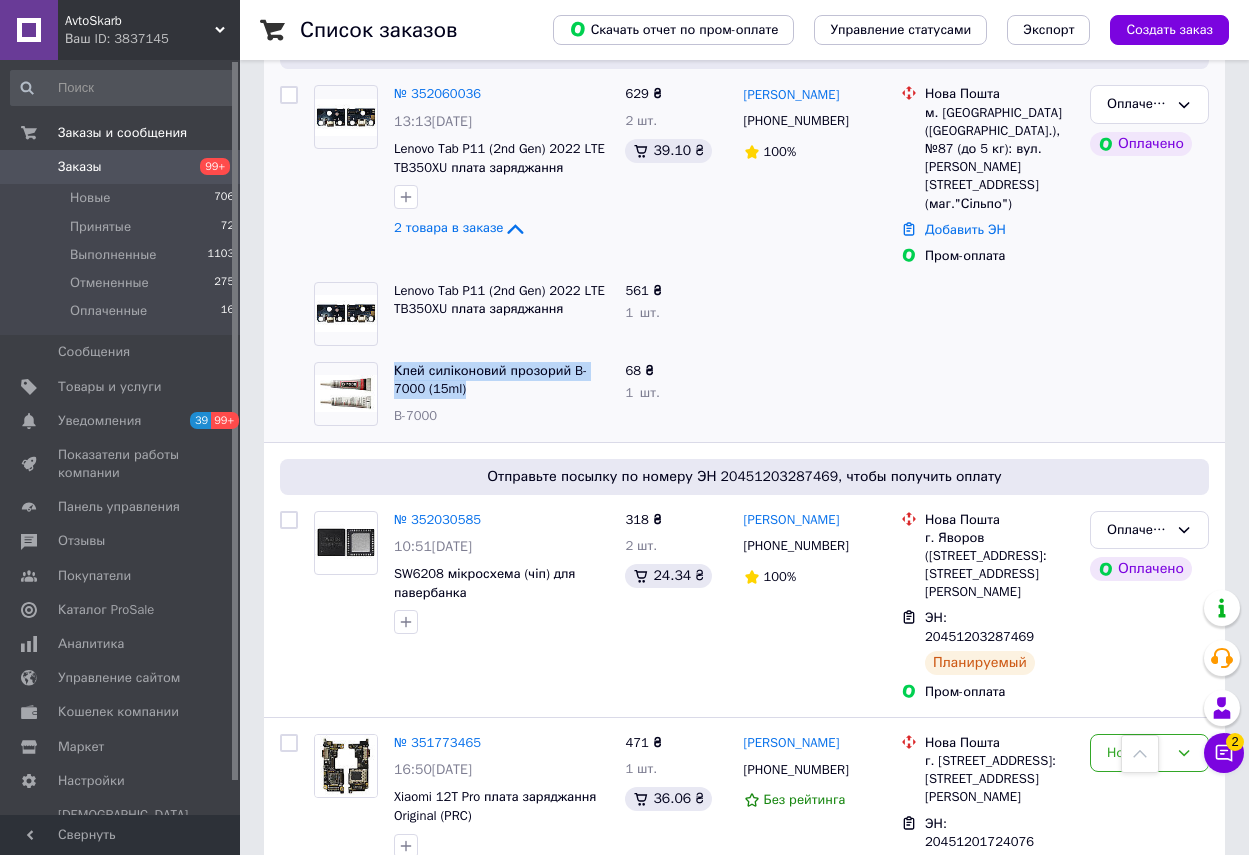 drag, startPoint x: 396, startPoint y: 300, endPoint x: 443, endPoint y: 324, distance: 52.773098 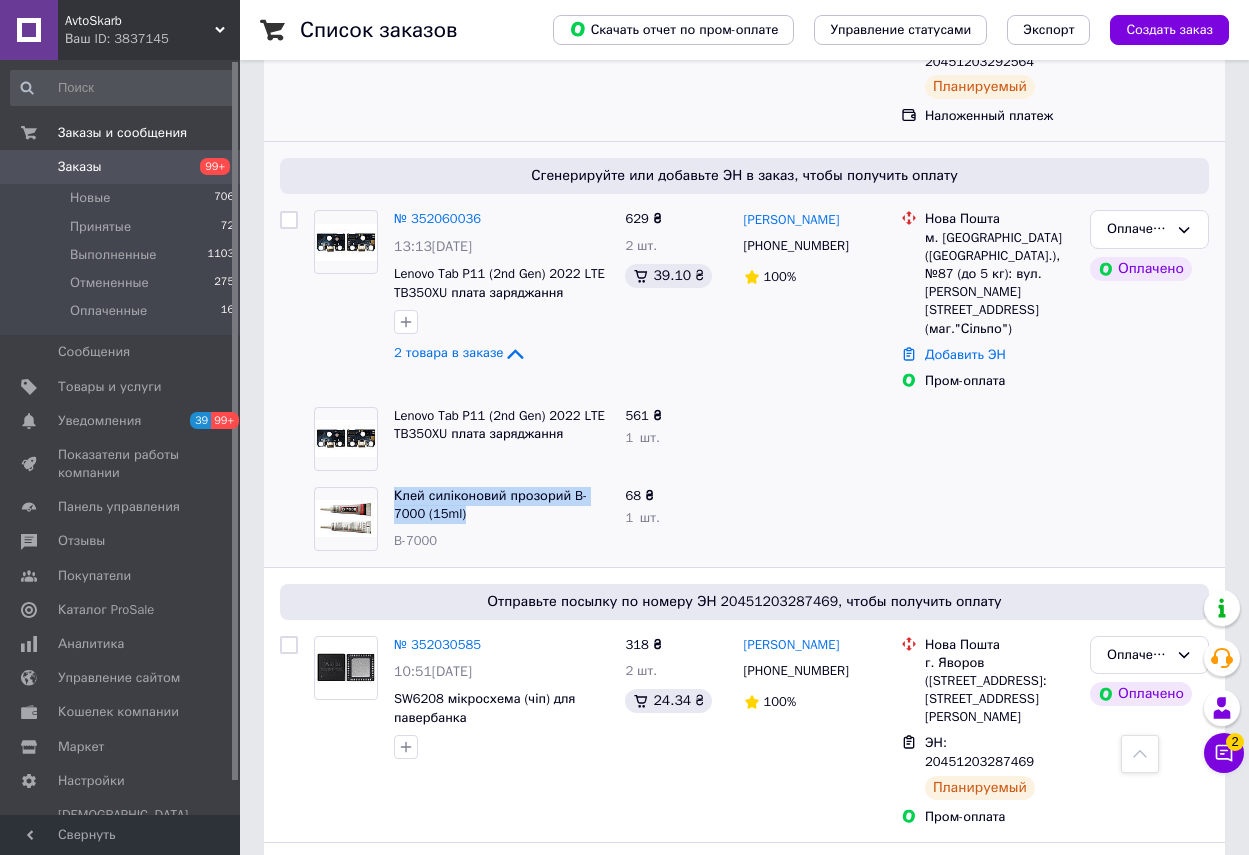 scroll, scrollTop: 300, scrollLeft: 0, axis: vertical 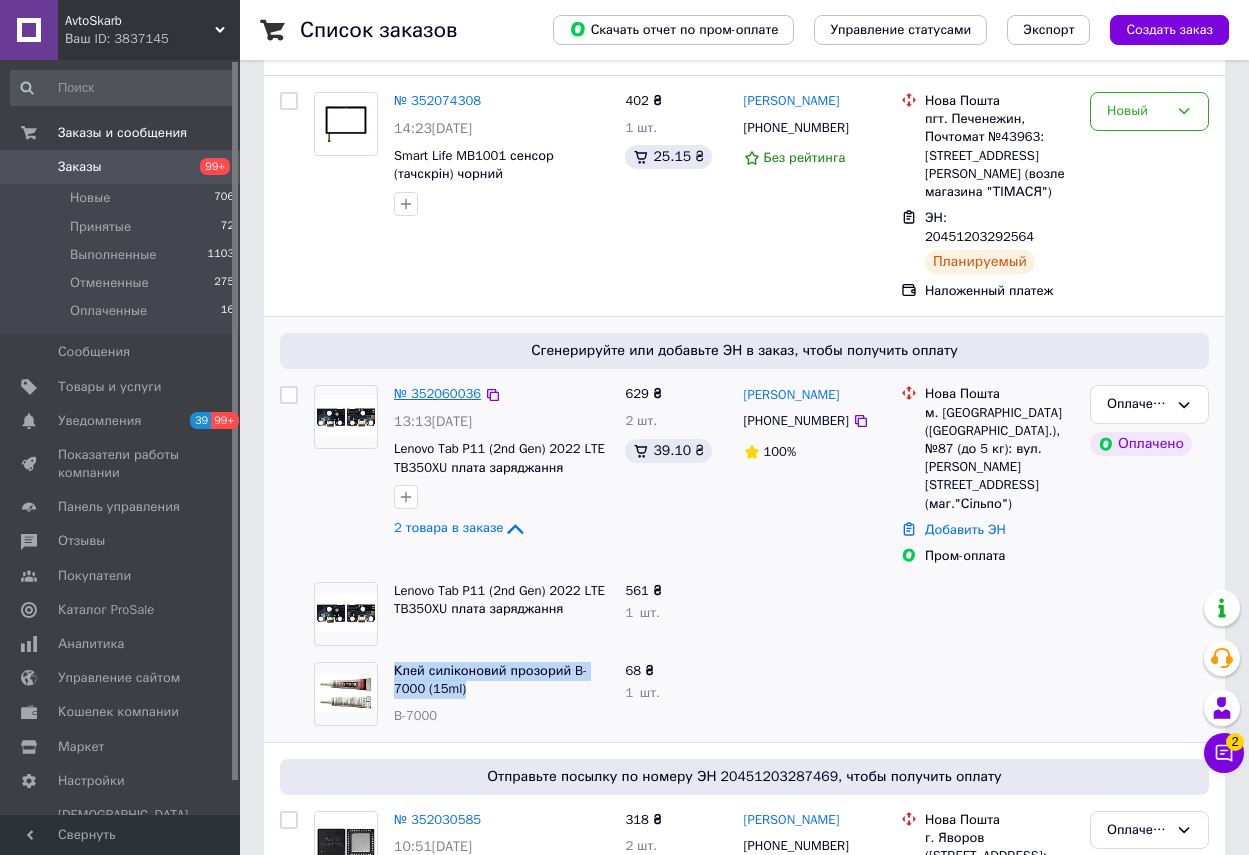 click on "№ 352060036" at bounding box center [437, 393] 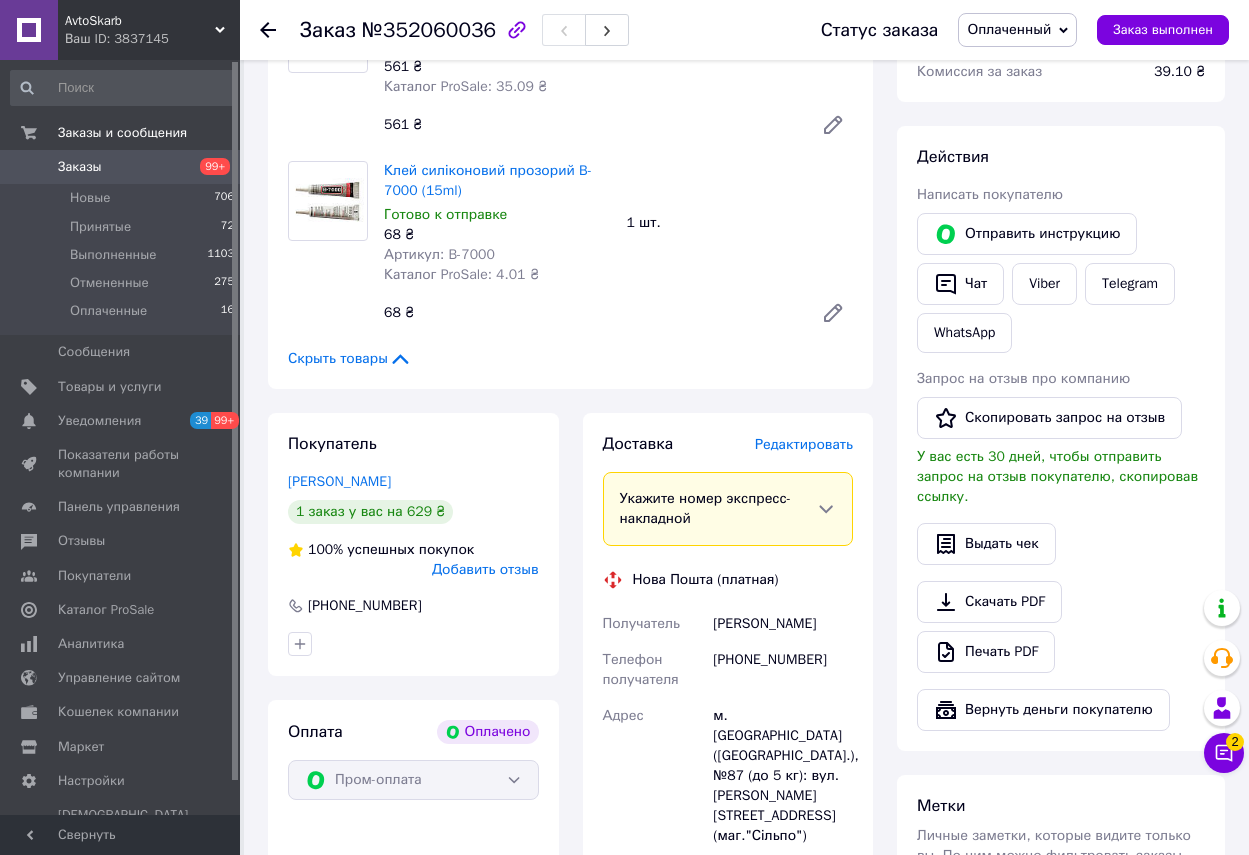 scroll, scrollTop: 843, scrollLeft: 0, axis: vertical 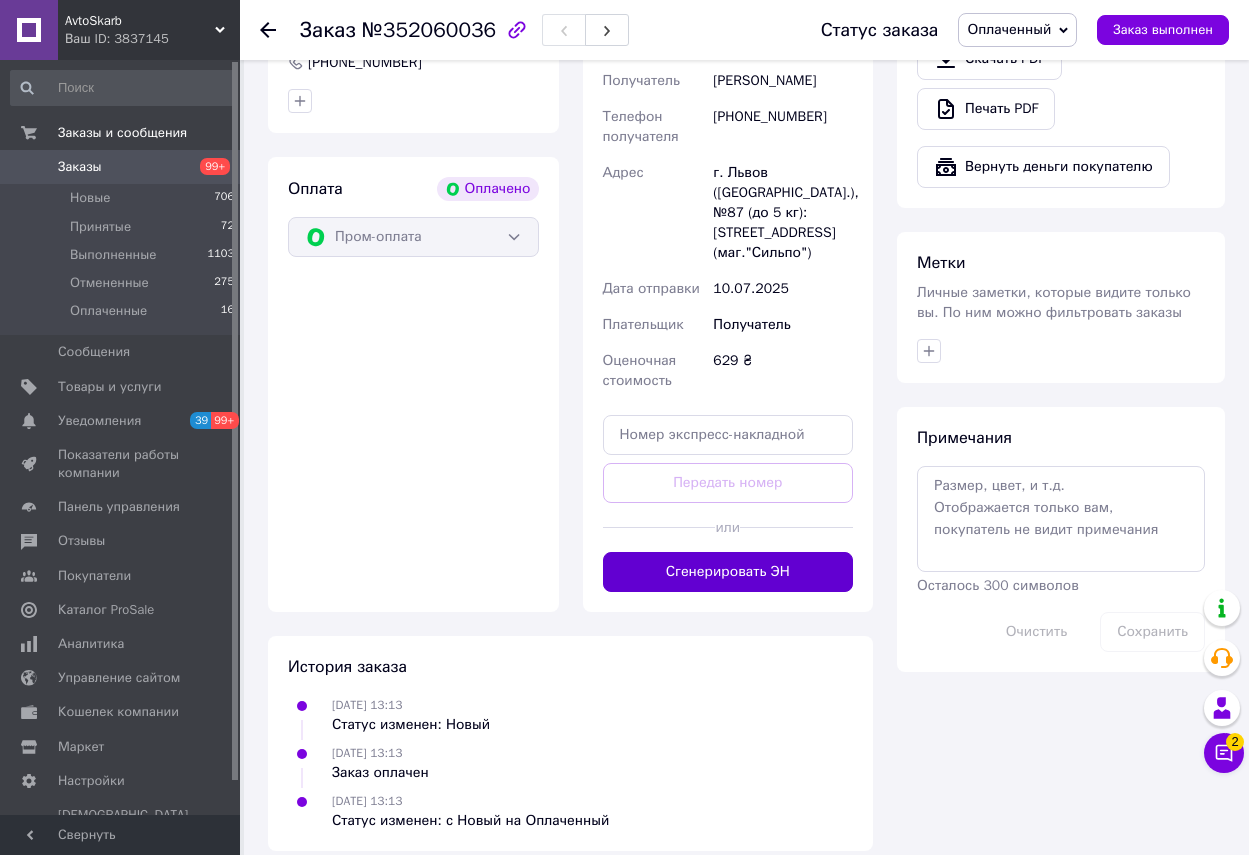 click on "Сгенерировать ЭН" at bounding box center (728, 572) 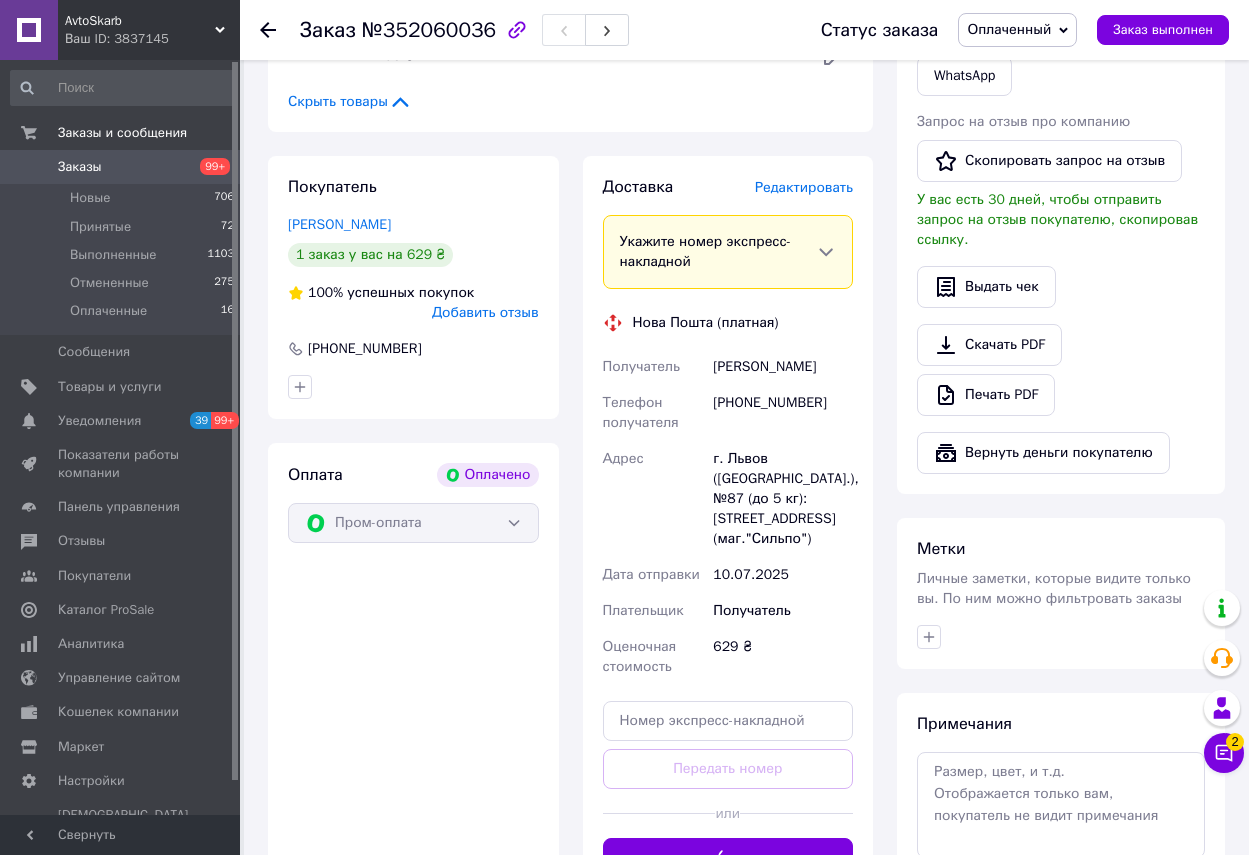 scroll, scrollTop: 543, scrollLeft: 0, axis: vertical 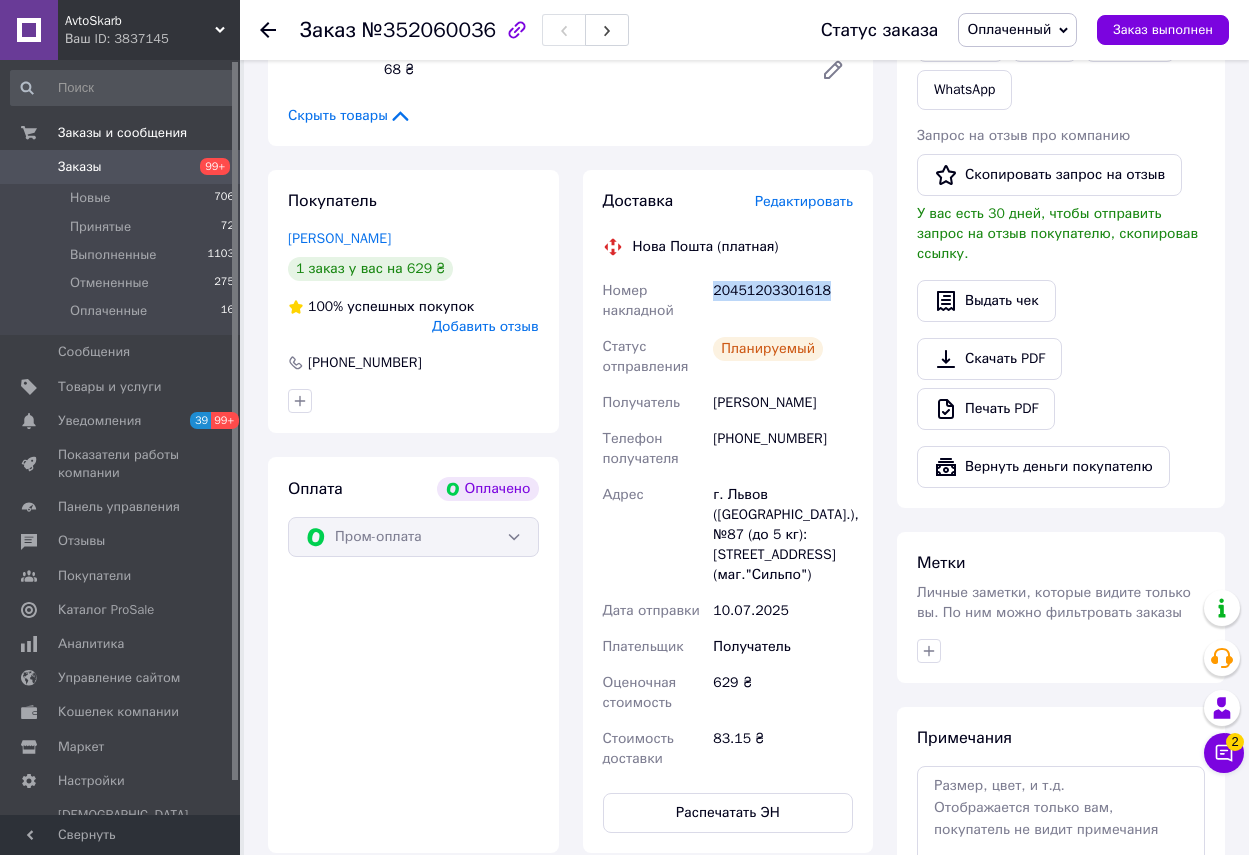 drag, startPoint x: 811, startPoint y: 292, endPoint x: 711, endPoint y: 288, distance: 100.07997 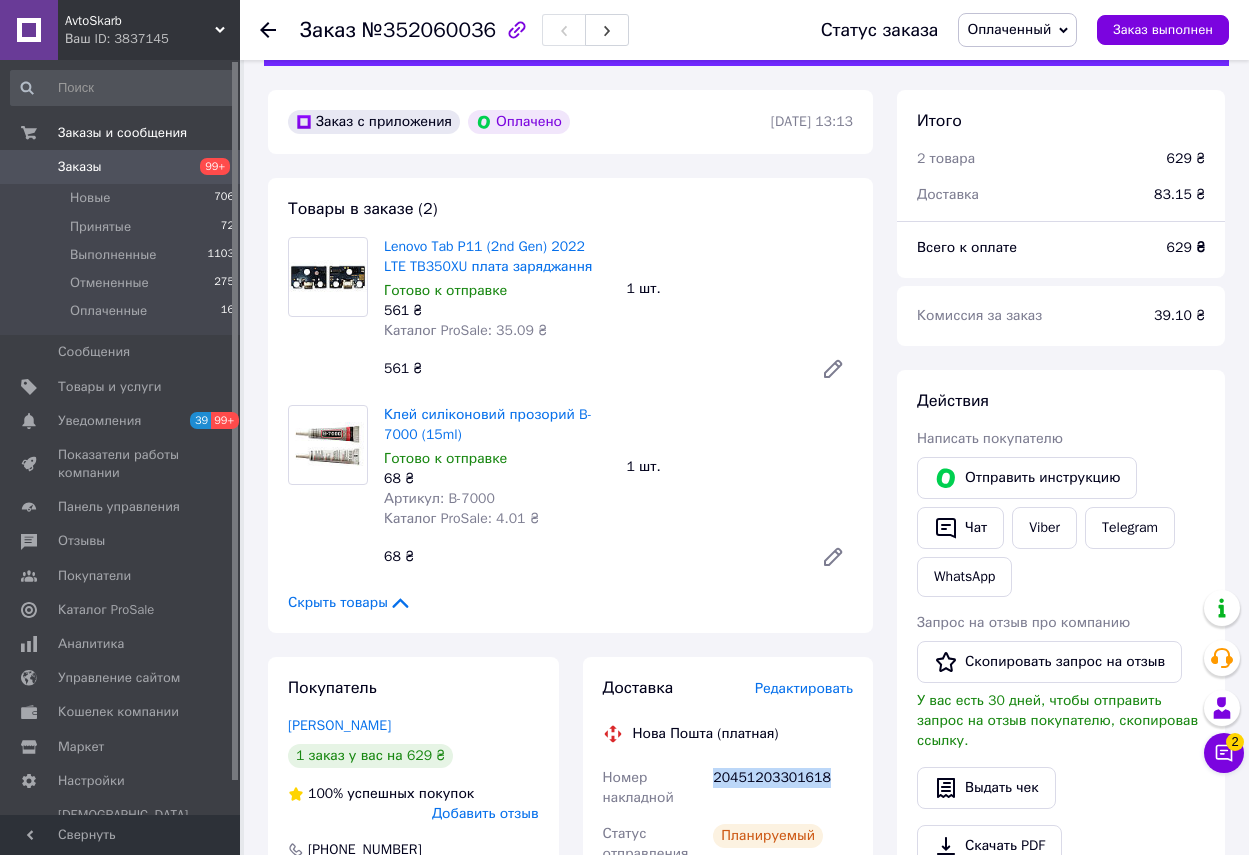 scroll, scrollTop: 43, scrollLeft: 0, axis: vertical 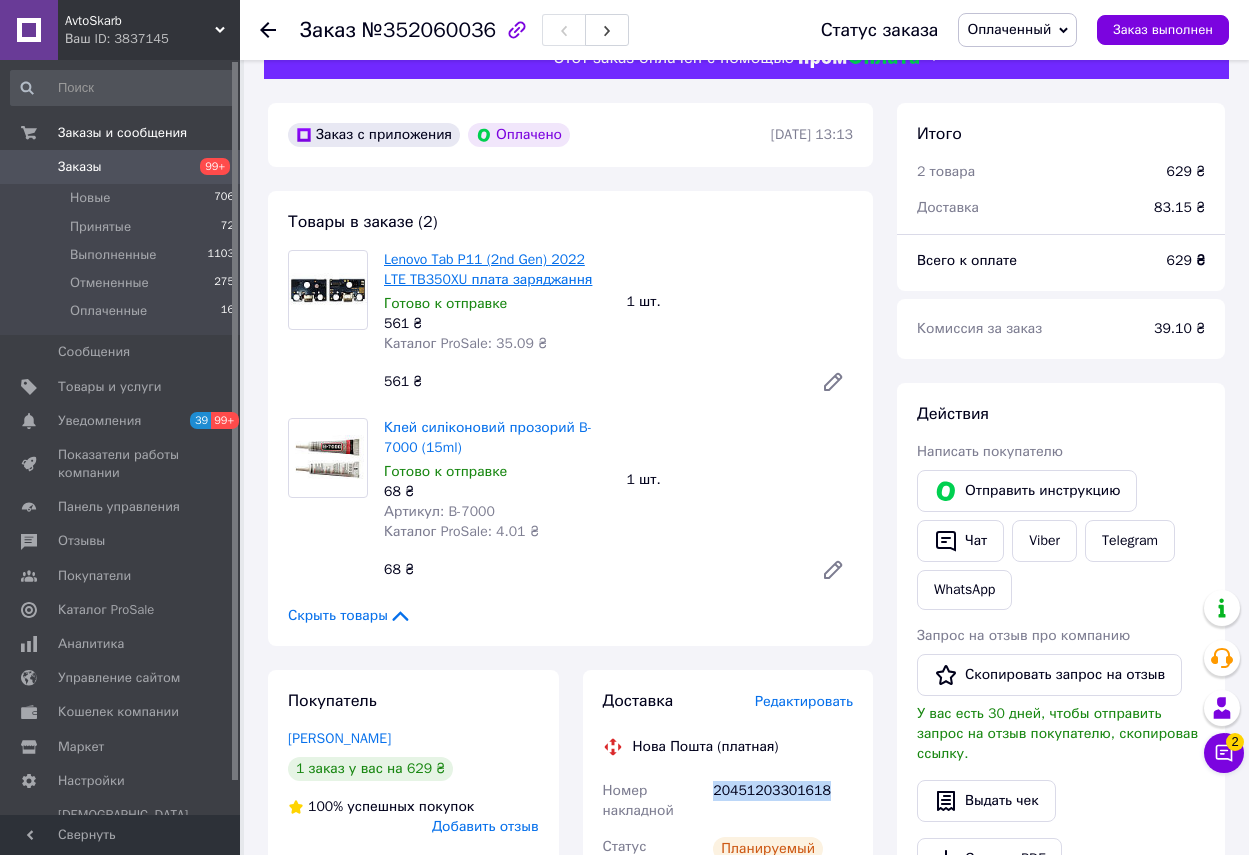 click on "Lenovo Tab P11 (2nd Gen) 2022 LTE TB350XU плата заряджання" at bounding box center (488, 269) 